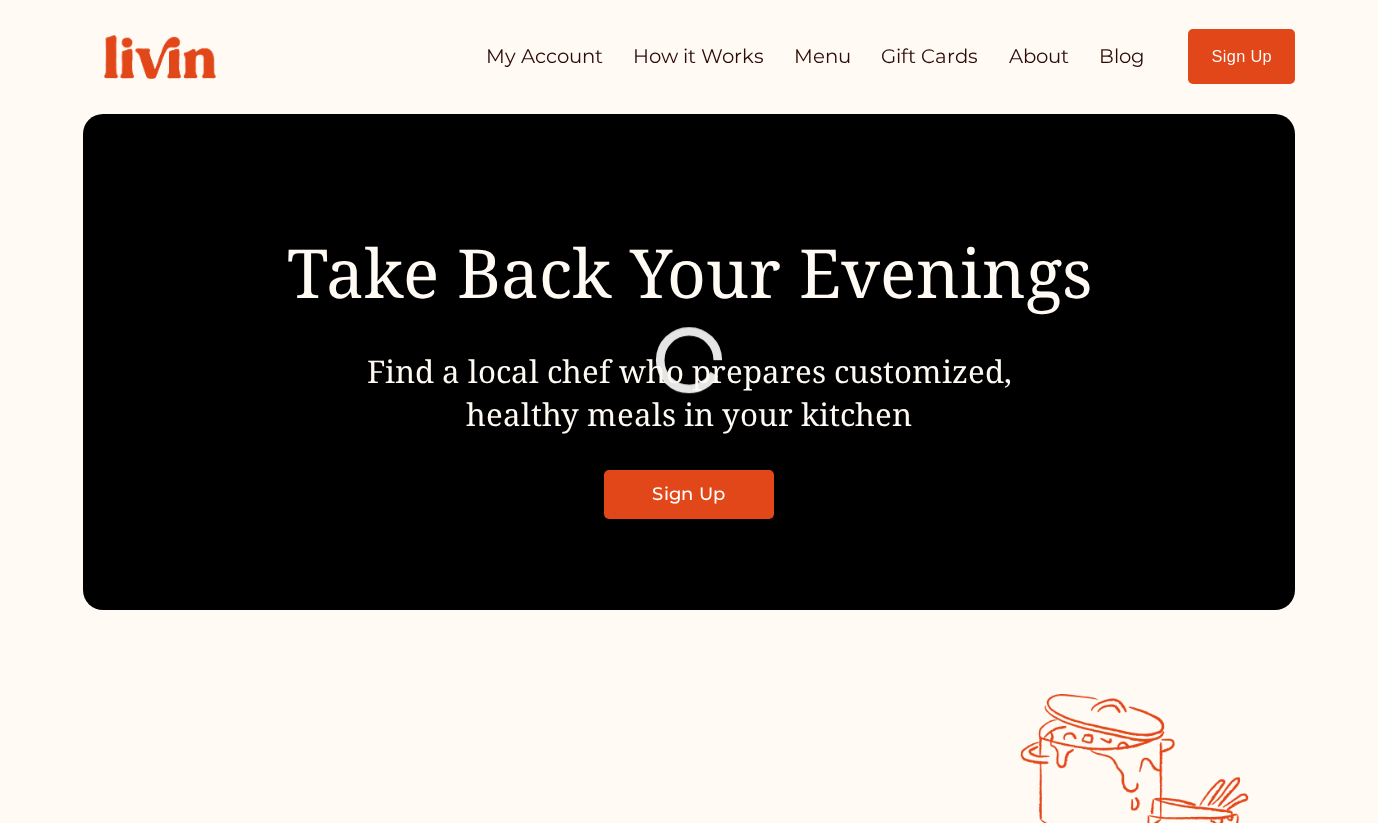 scroll, scrollTop: 0, scrollLeft: 0, axis: both 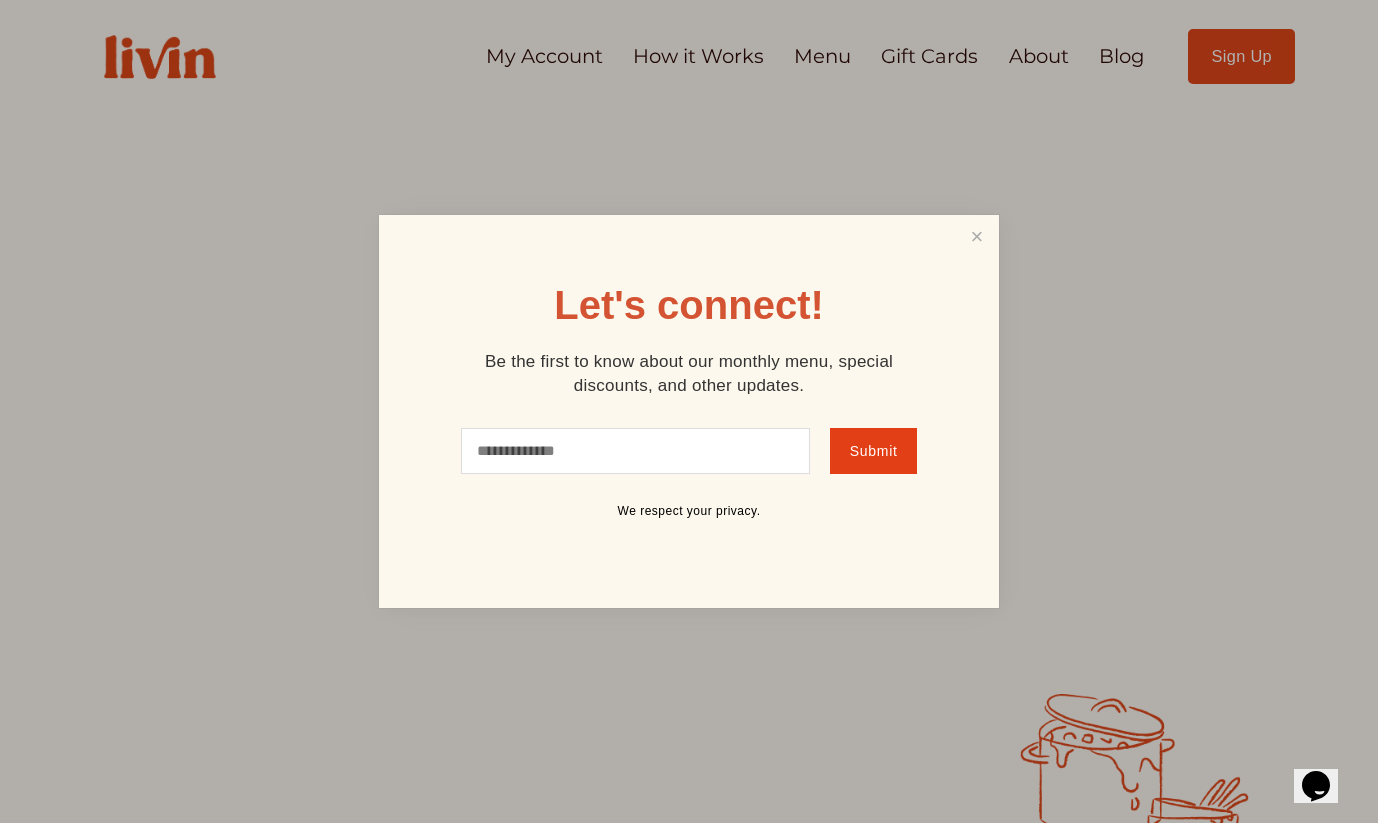 click at bounding box center (689, 411) 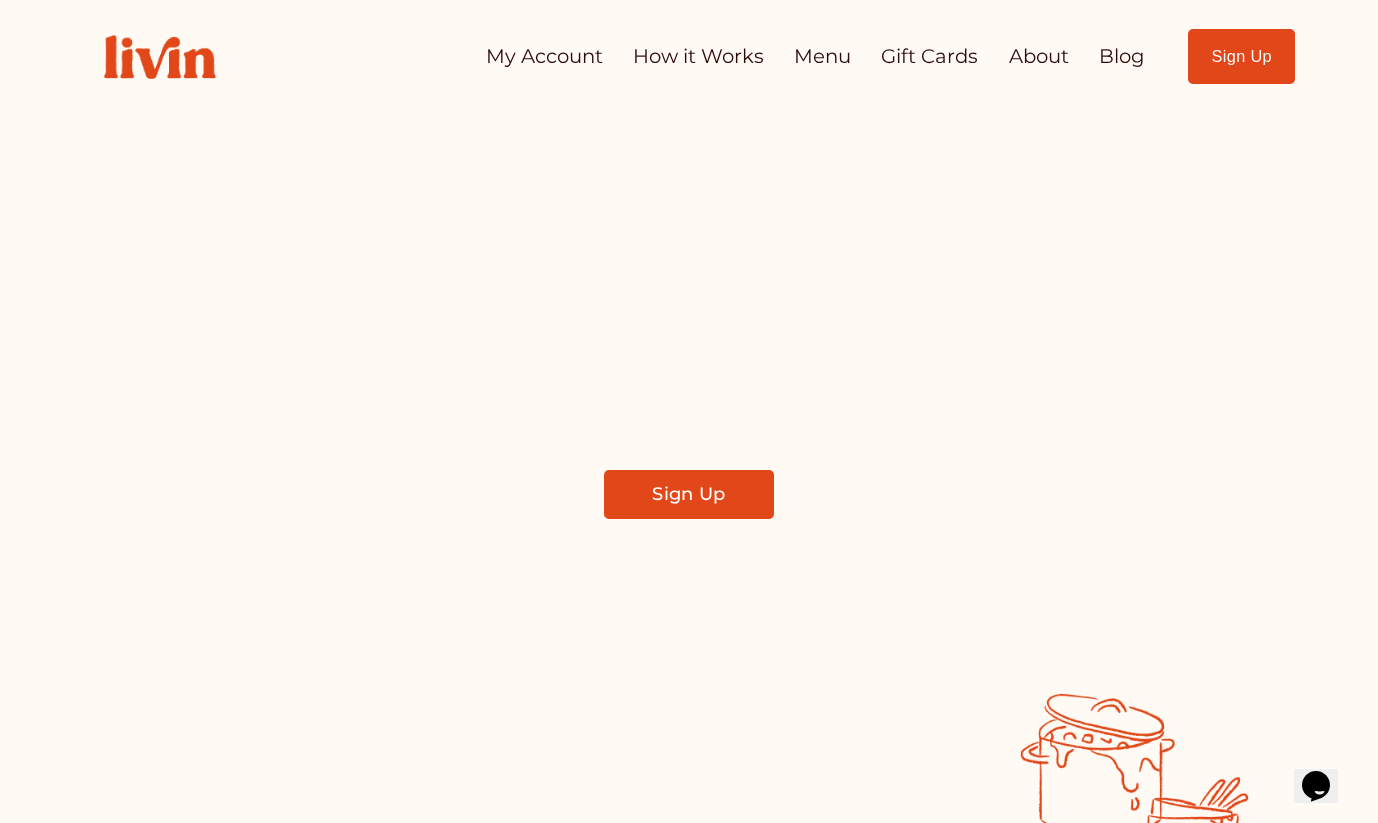 click on "My Account" at bounding box center [544, 56] 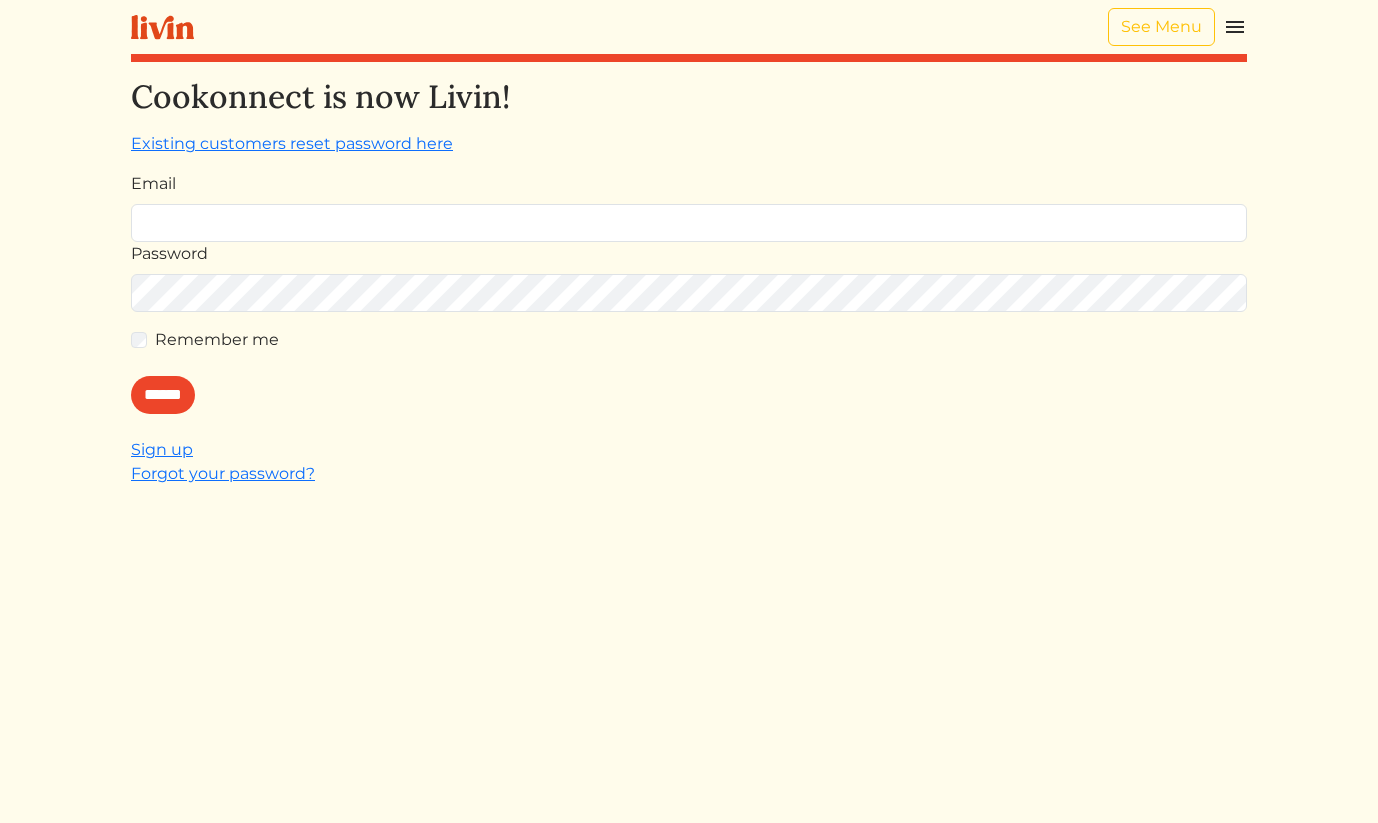 scroll, scrollTop: 0, scrollLeft: 0, axis: both 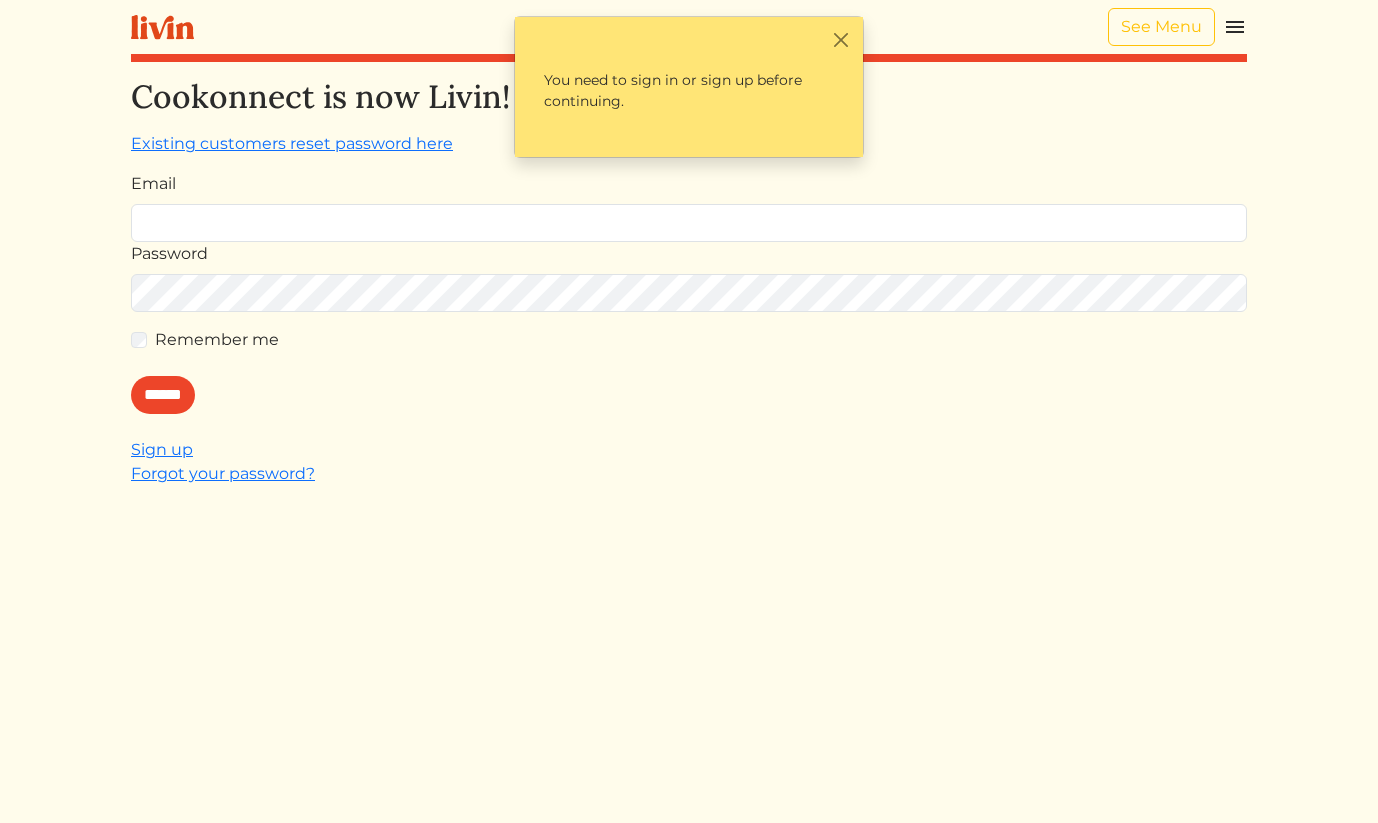 type on "**********" 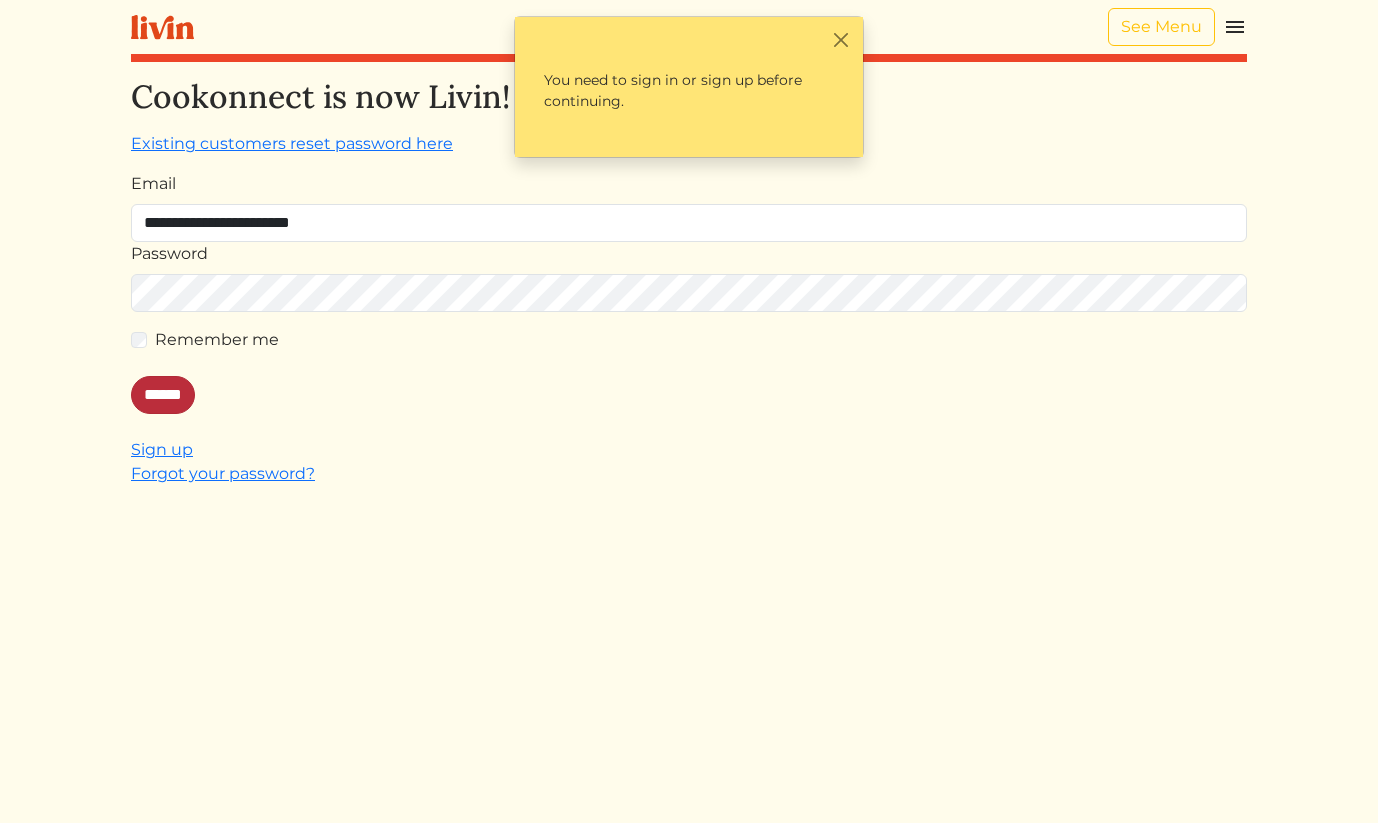 click on "******" at bounding box center (163, 395) 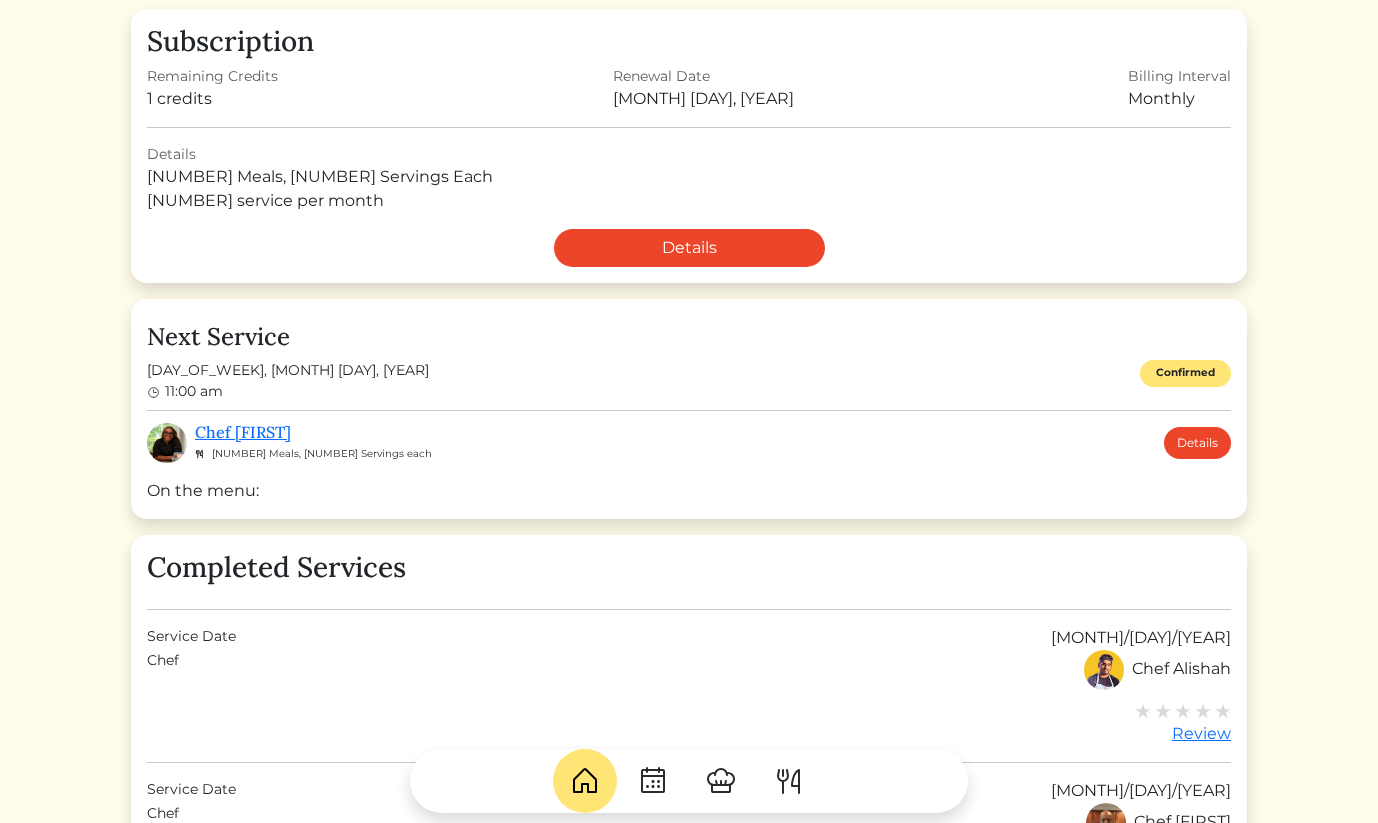 scroll, scrollTop: 365, scrollLeft: 0, axis: vertical 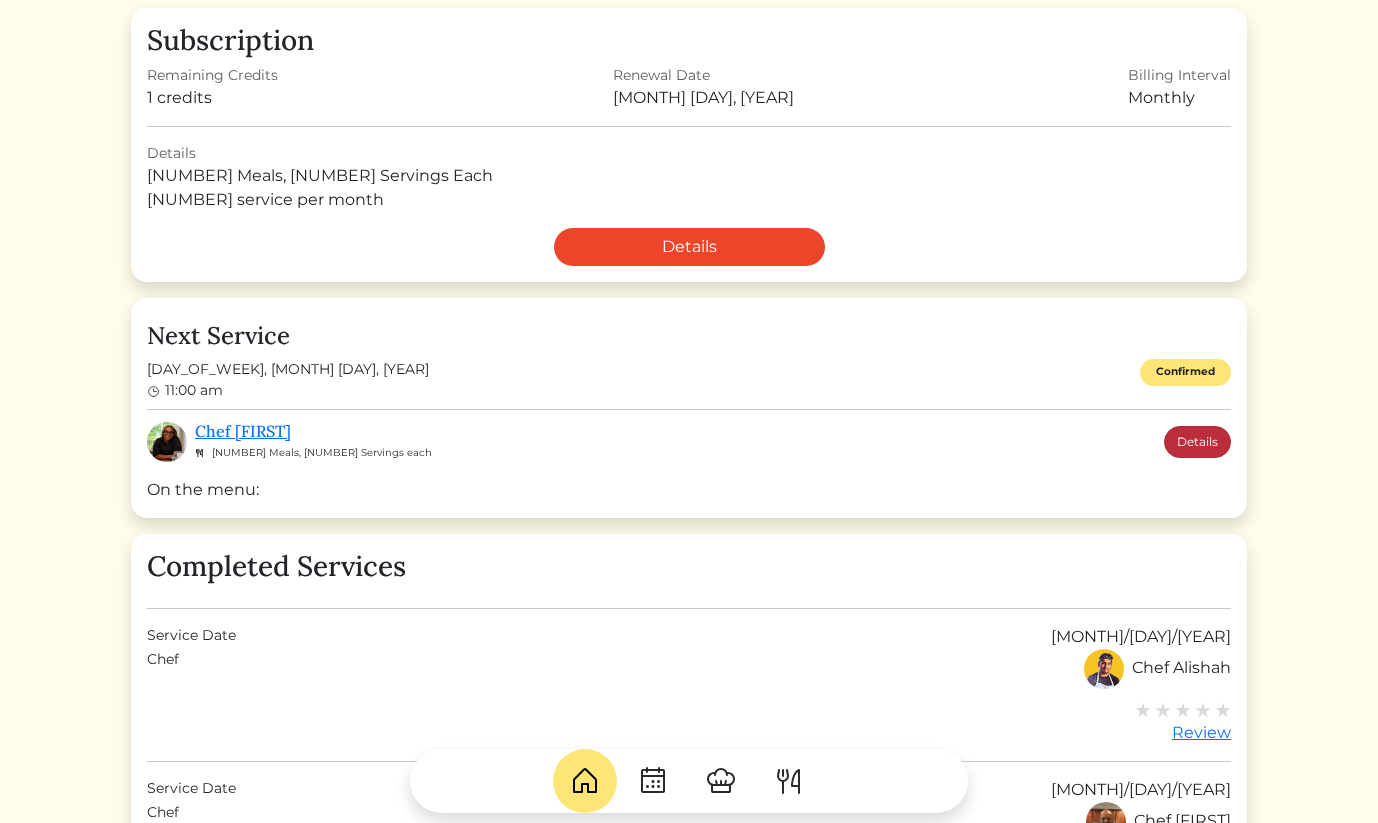 click on "Details" at bounding box center [1197, 442] 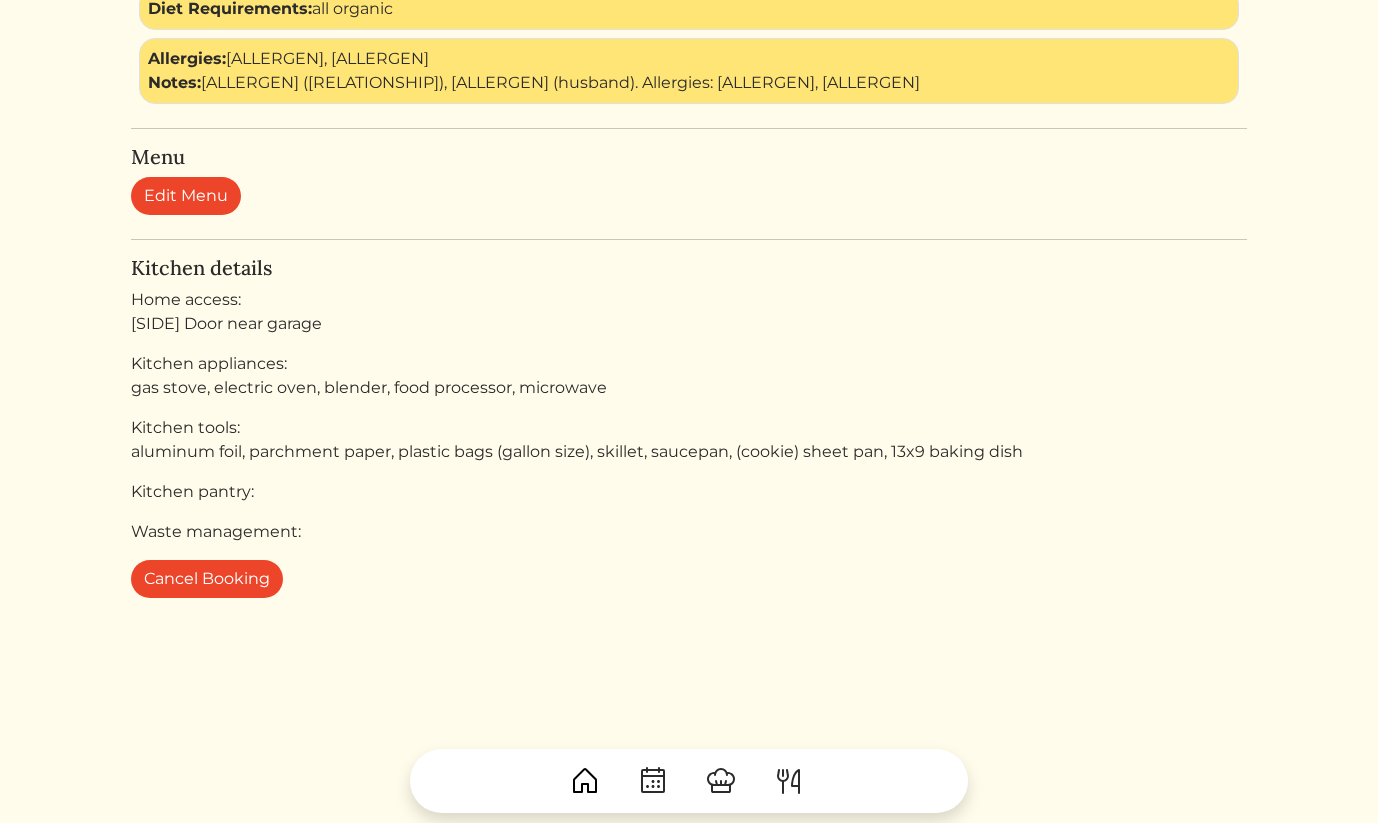 scroll, scrollTop: 863, scrollLeft: 0, axis: vertical 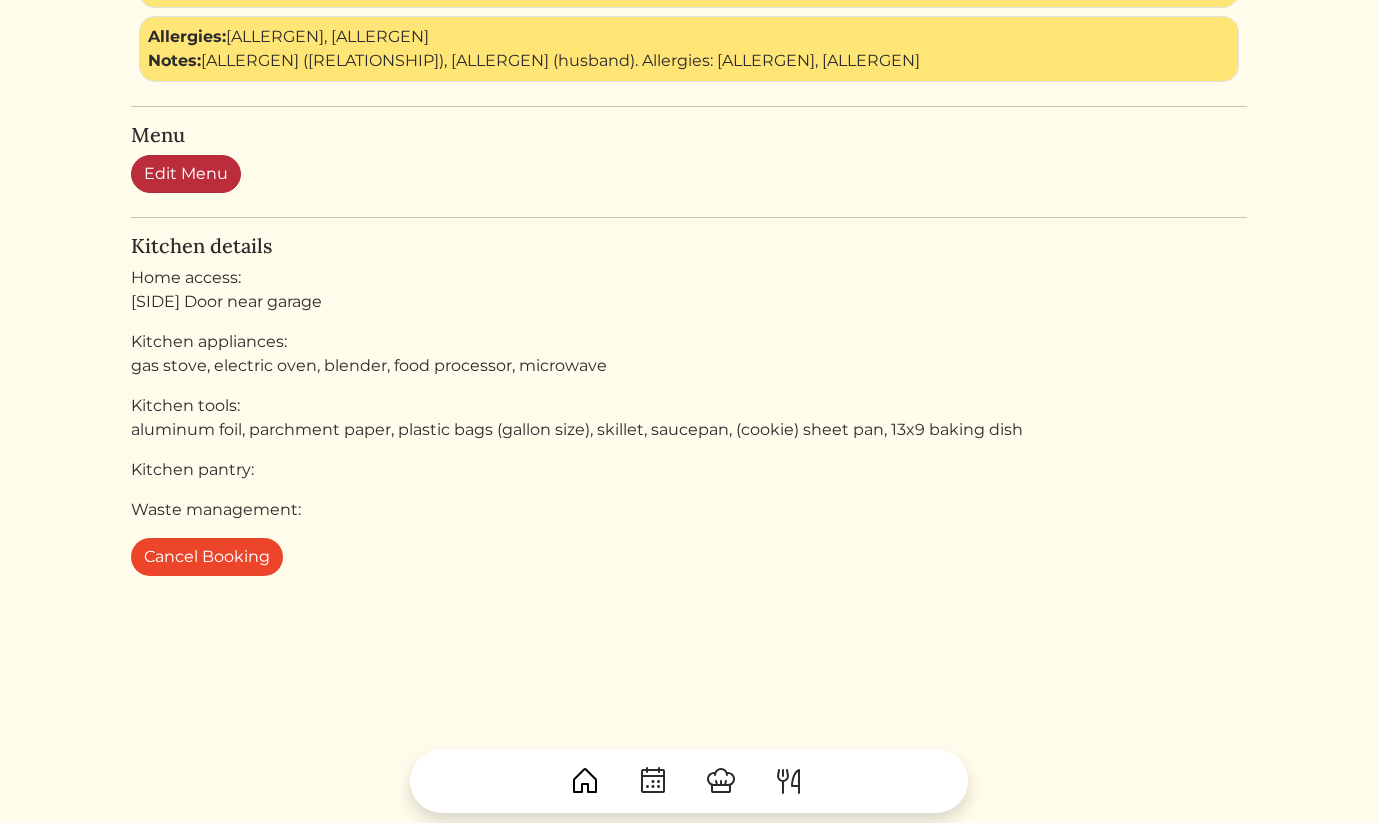 click on "Edit Menu" at bounding box center [186, 174] 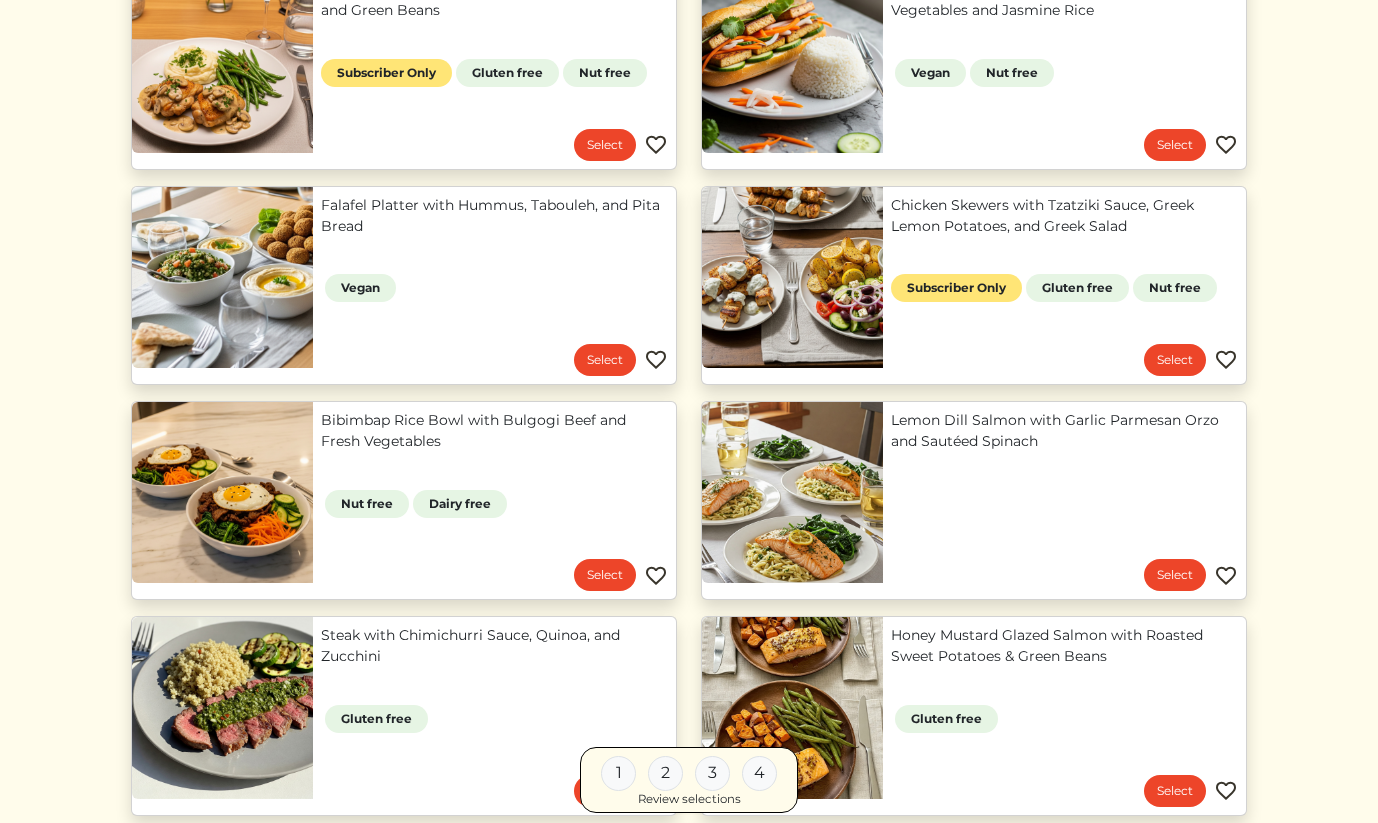 scroll, scrollTop: 728, scrollLeft: 0, axis: vertical 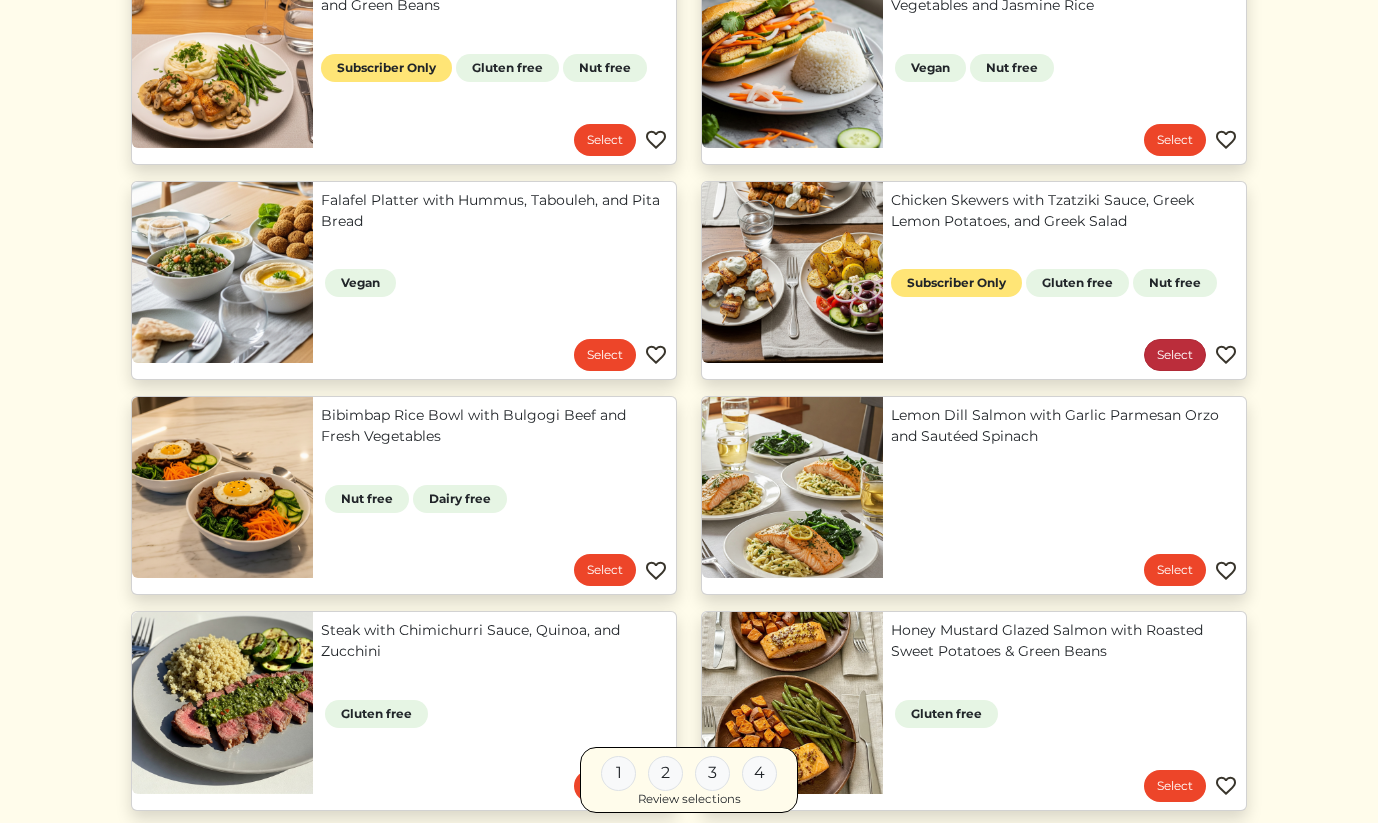 click on "Select" at bounding box center (1175, 355) 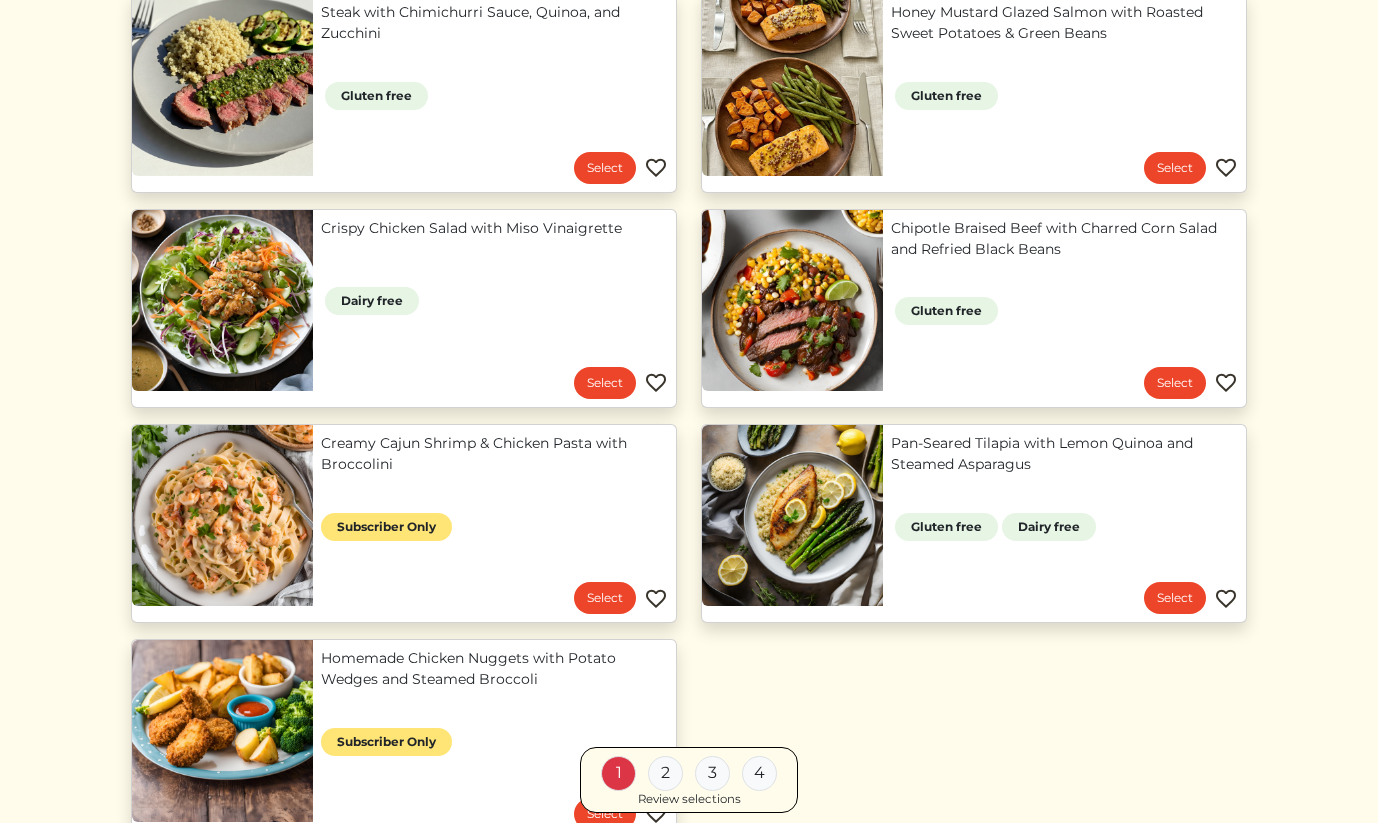 scroll, scrollTop: 1350, scrollLeft: 0, axis: vertical 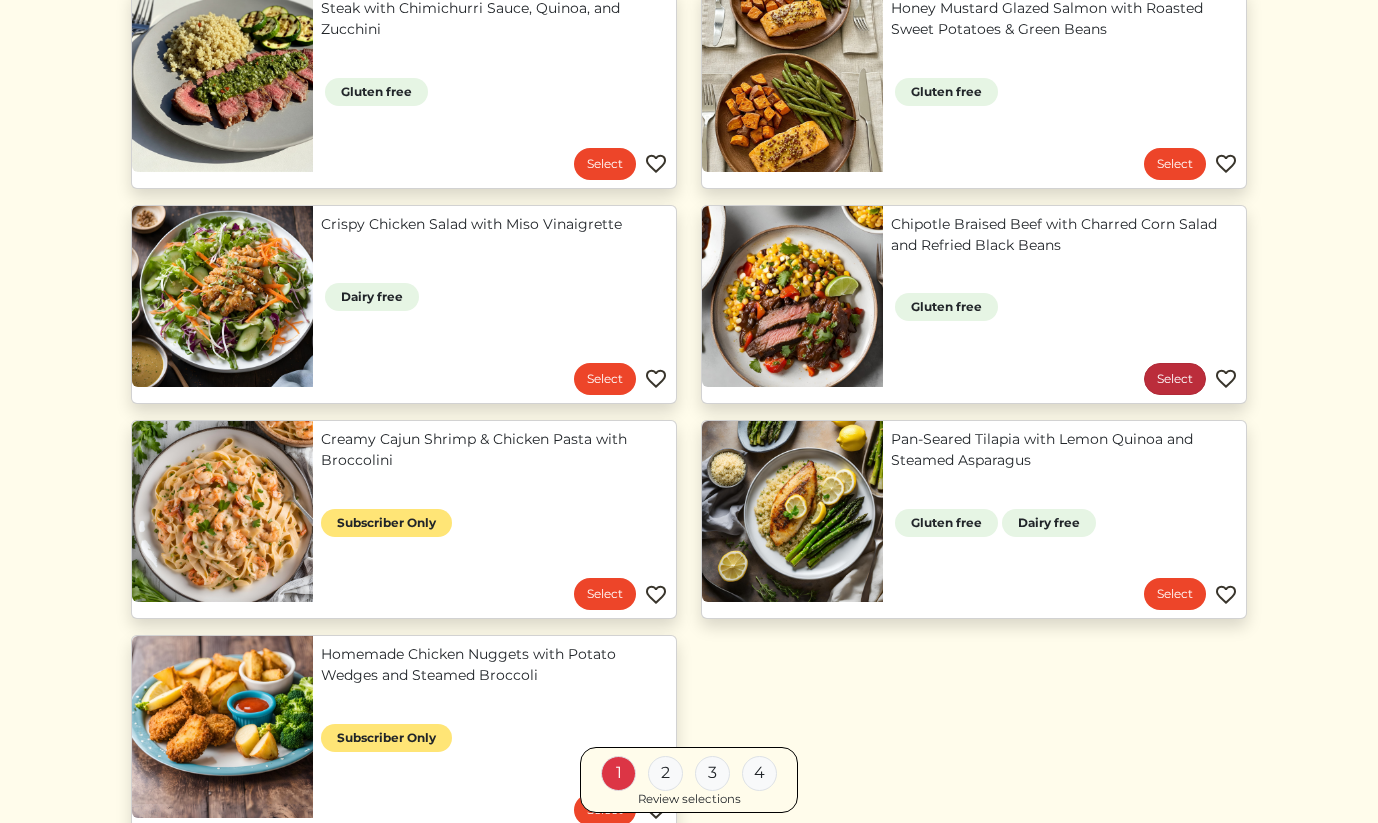 click on "Select" at bounding box center (1175, 379) 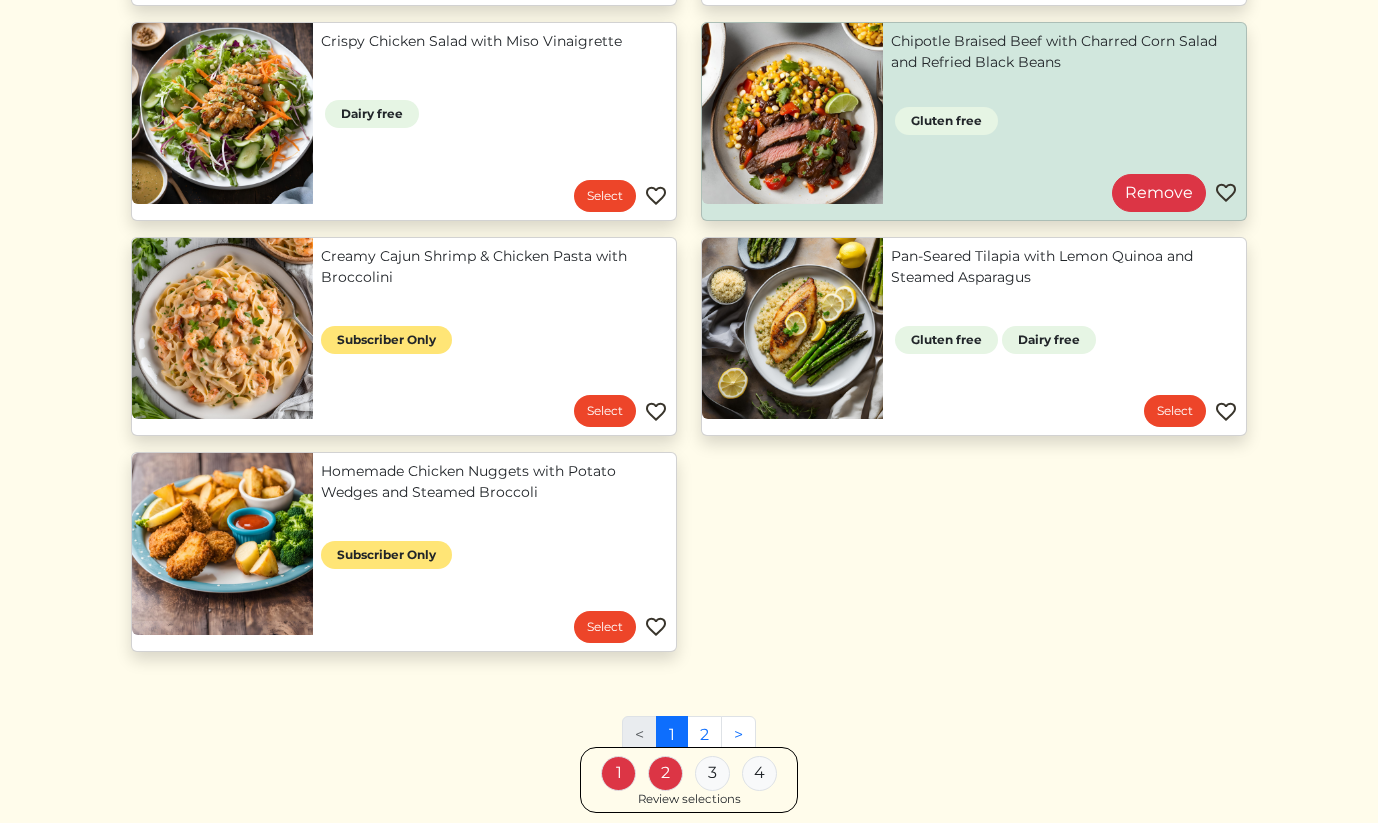 scroll, scrollTop: 1535, scrollLeft: 0, axis: vertical 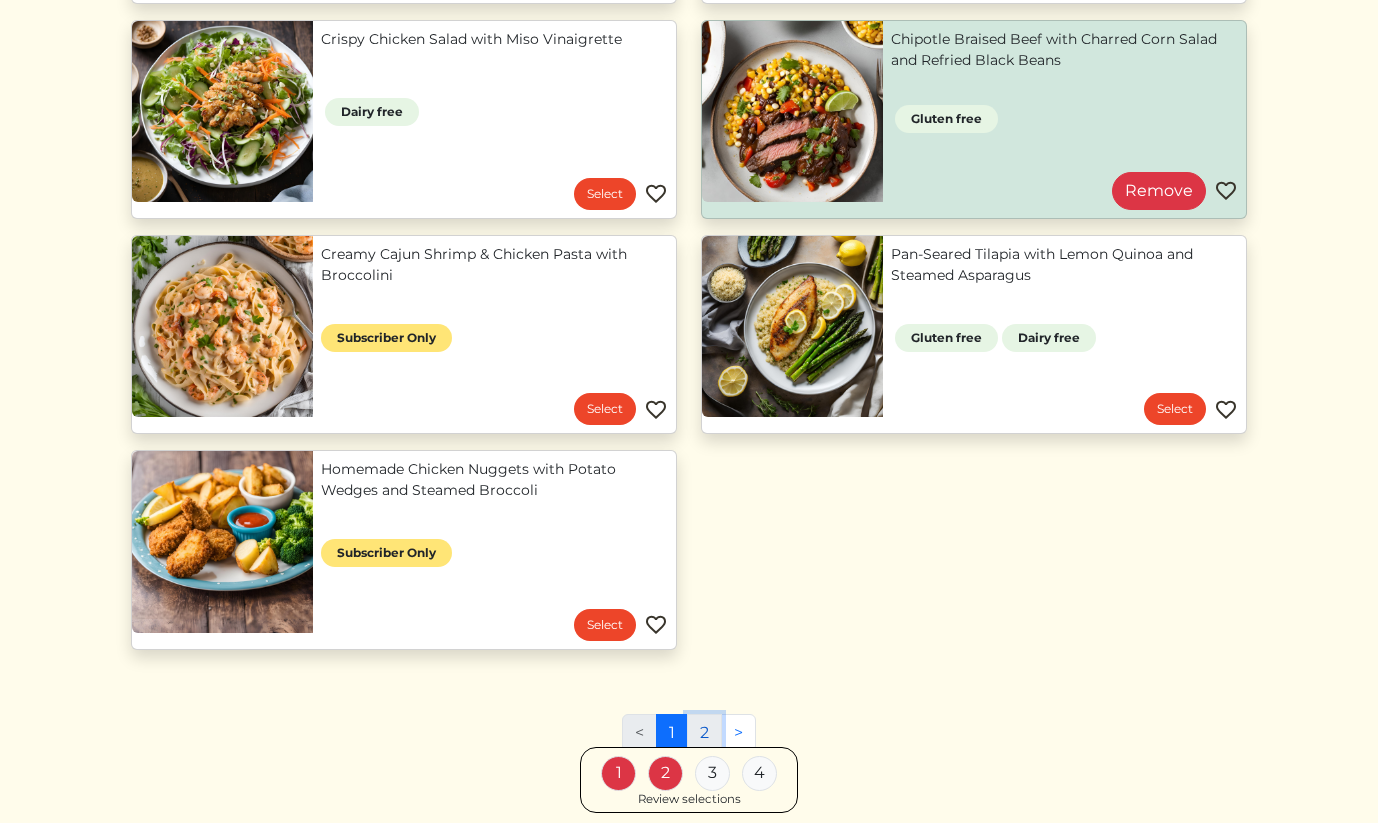 click on "2" at bounding box center [704, 733] 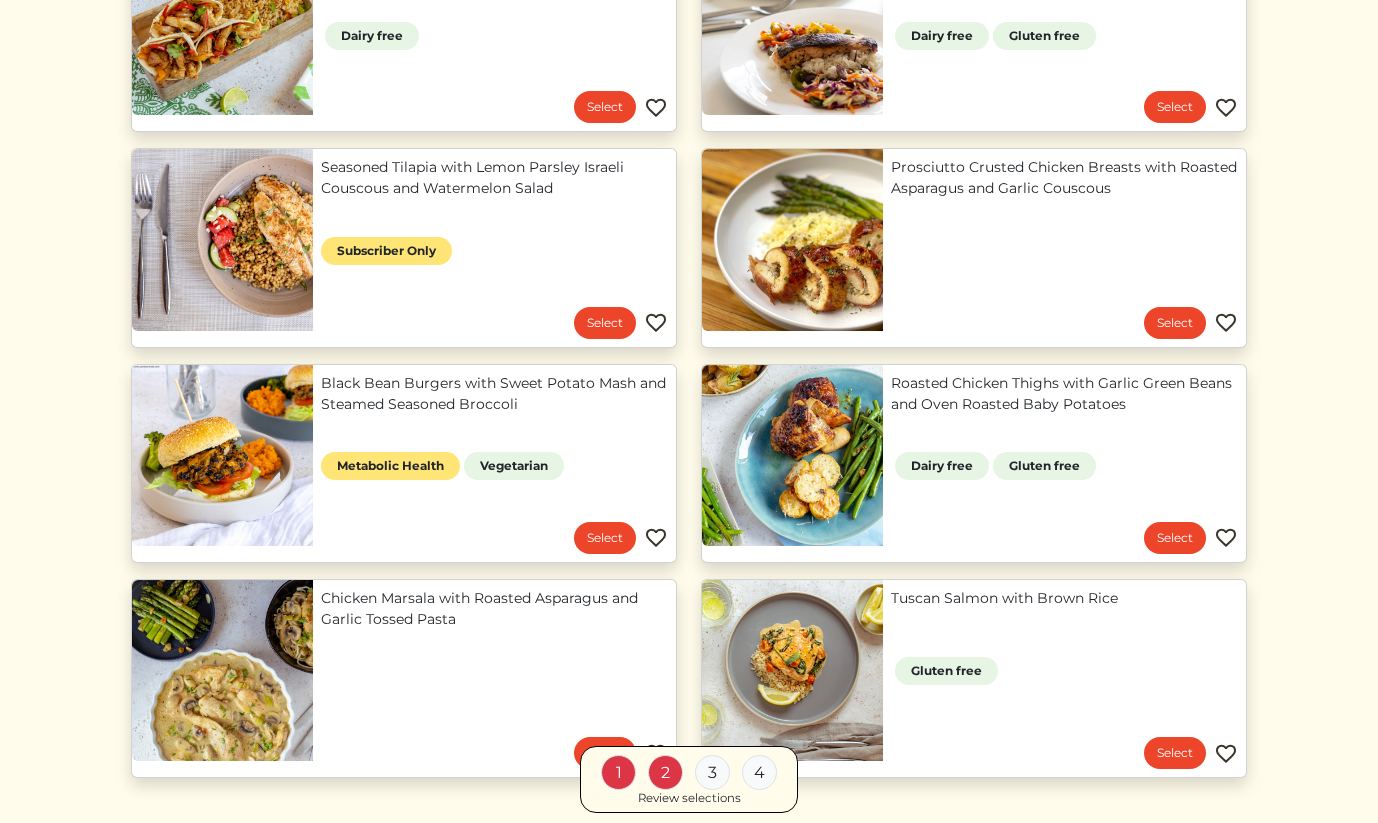 scroll, scrollTop: 1189, scrollLeft: 0, axis: vertical 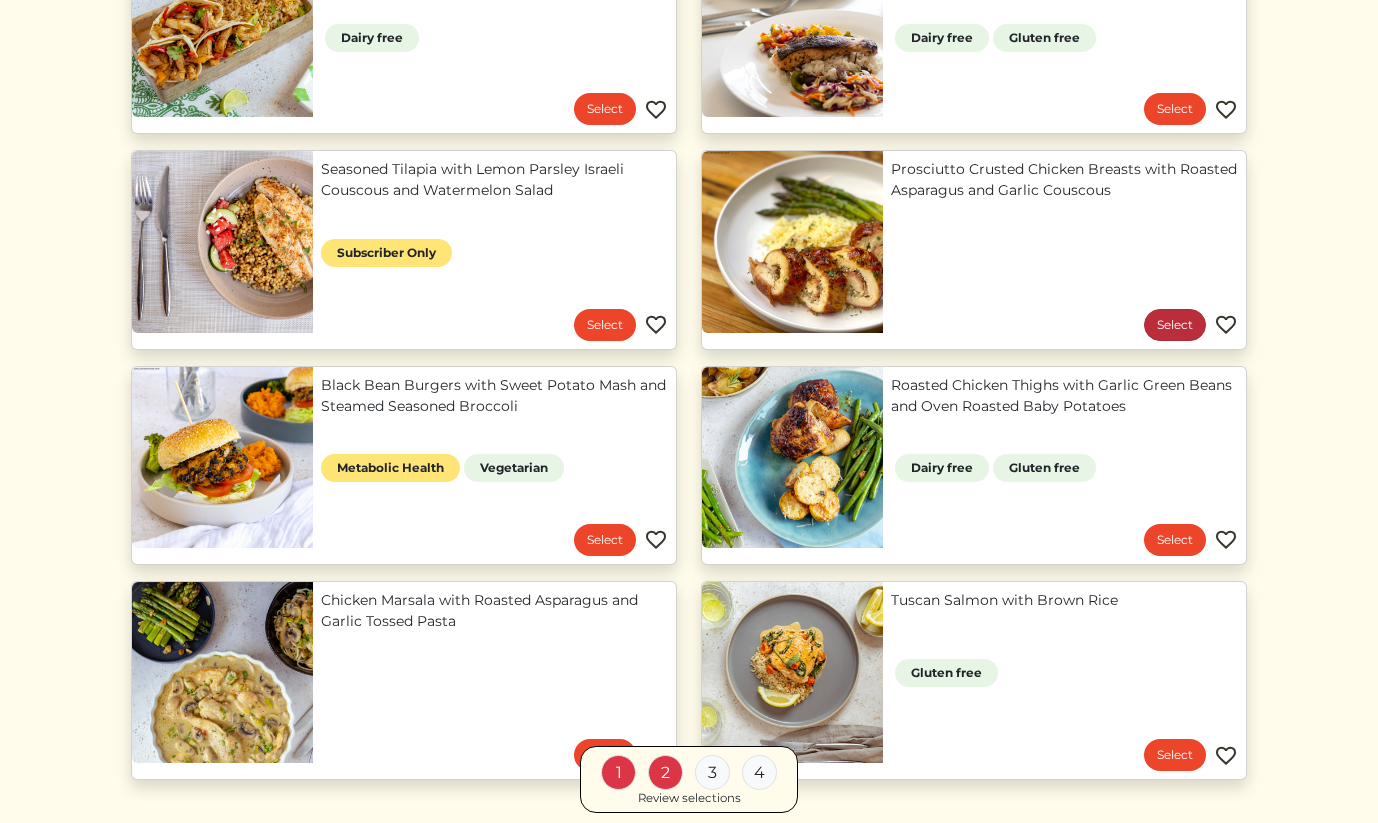 click on "Select" at bounding box center [1175, 325] 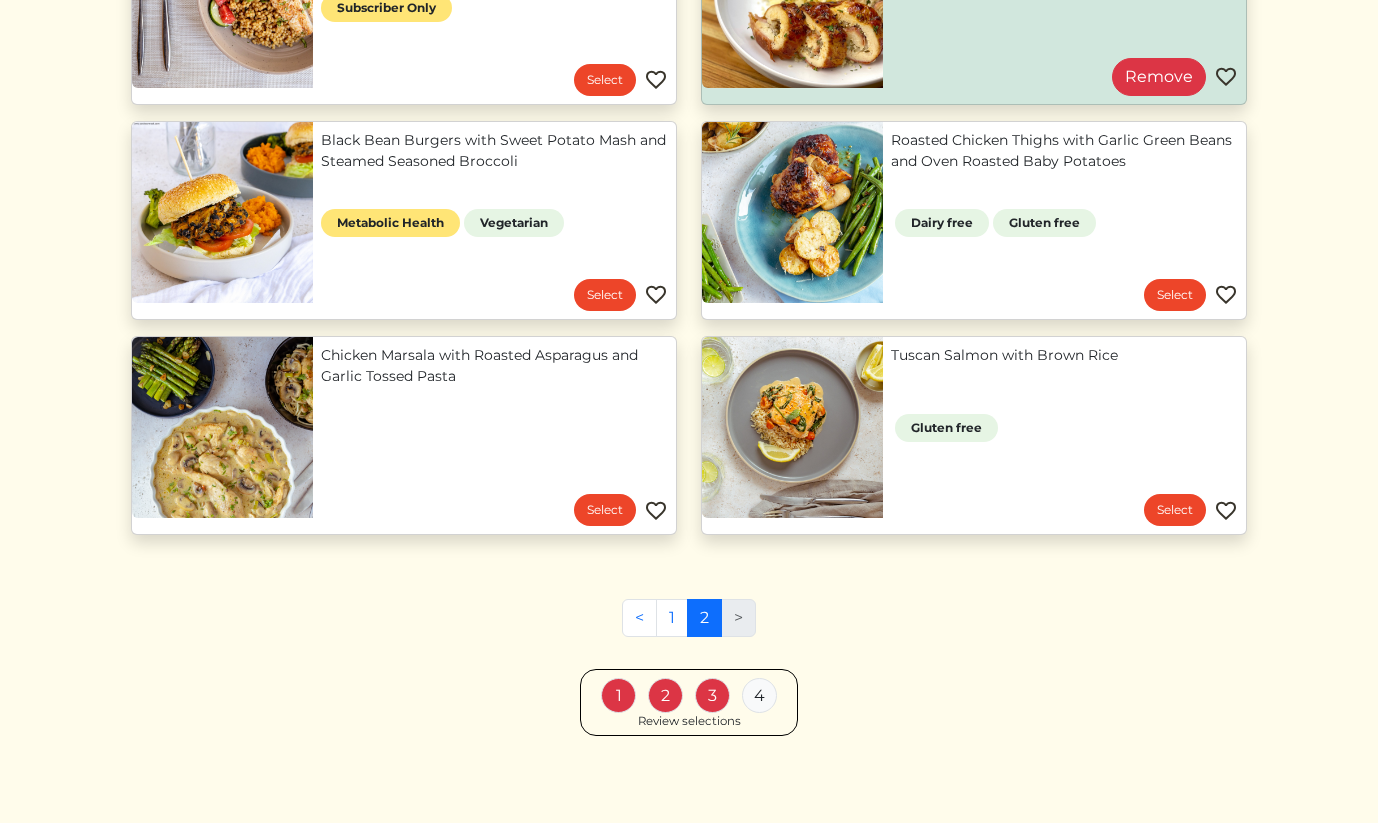 scroll, scrollTop: 1438, scrollLeft: 0, axis: vertical 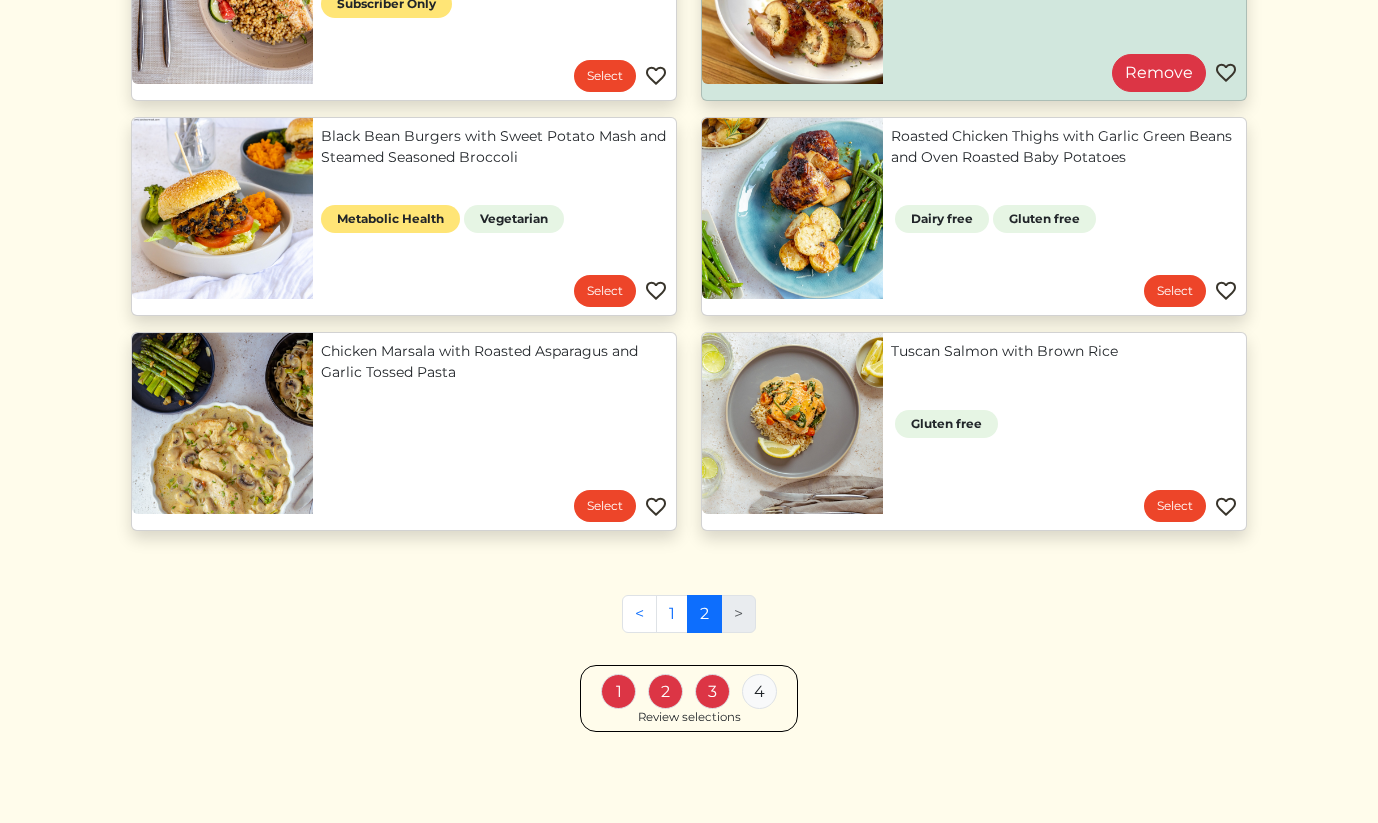 click on ">" at bounding box center (739, 614) 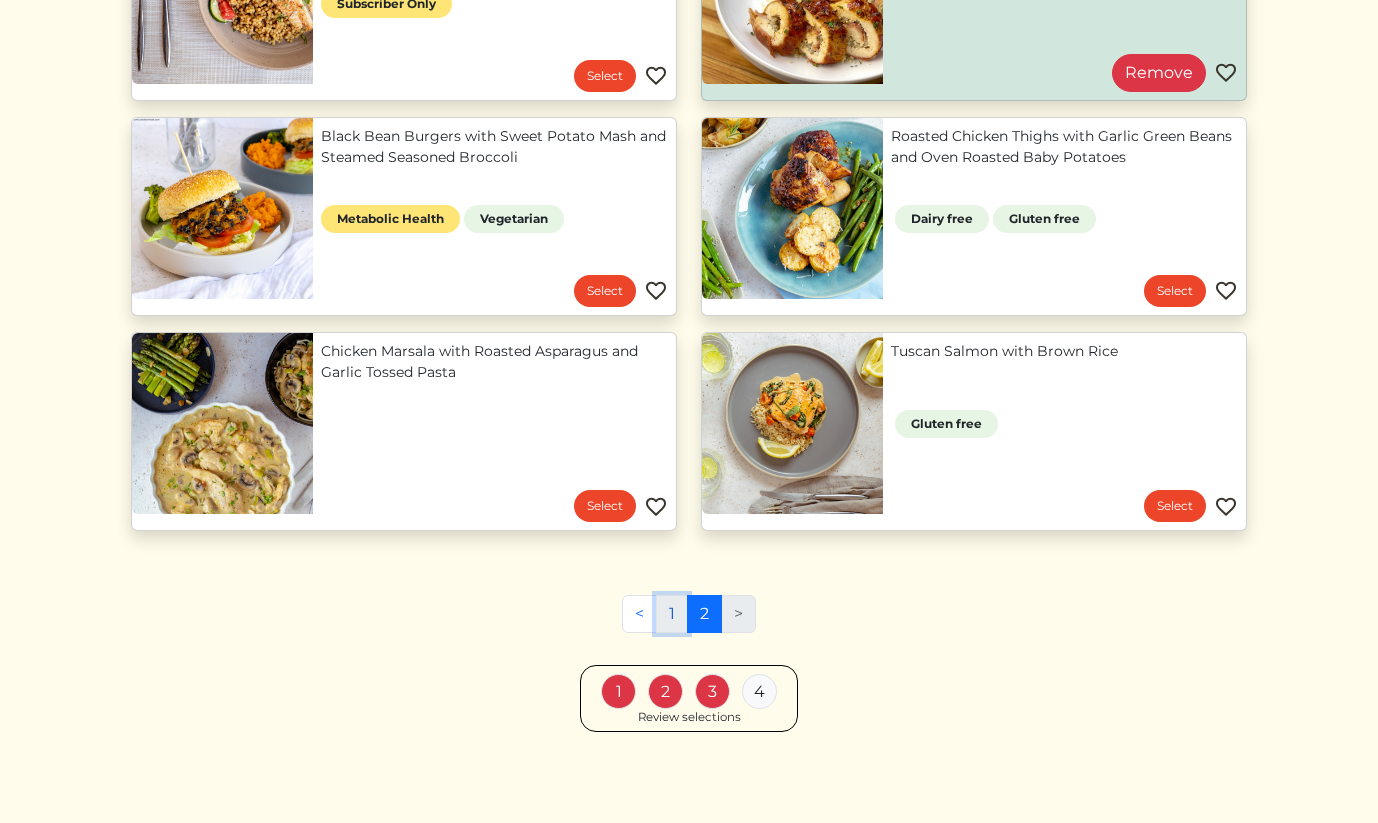 click on "1" at bounding box center (672, 614) 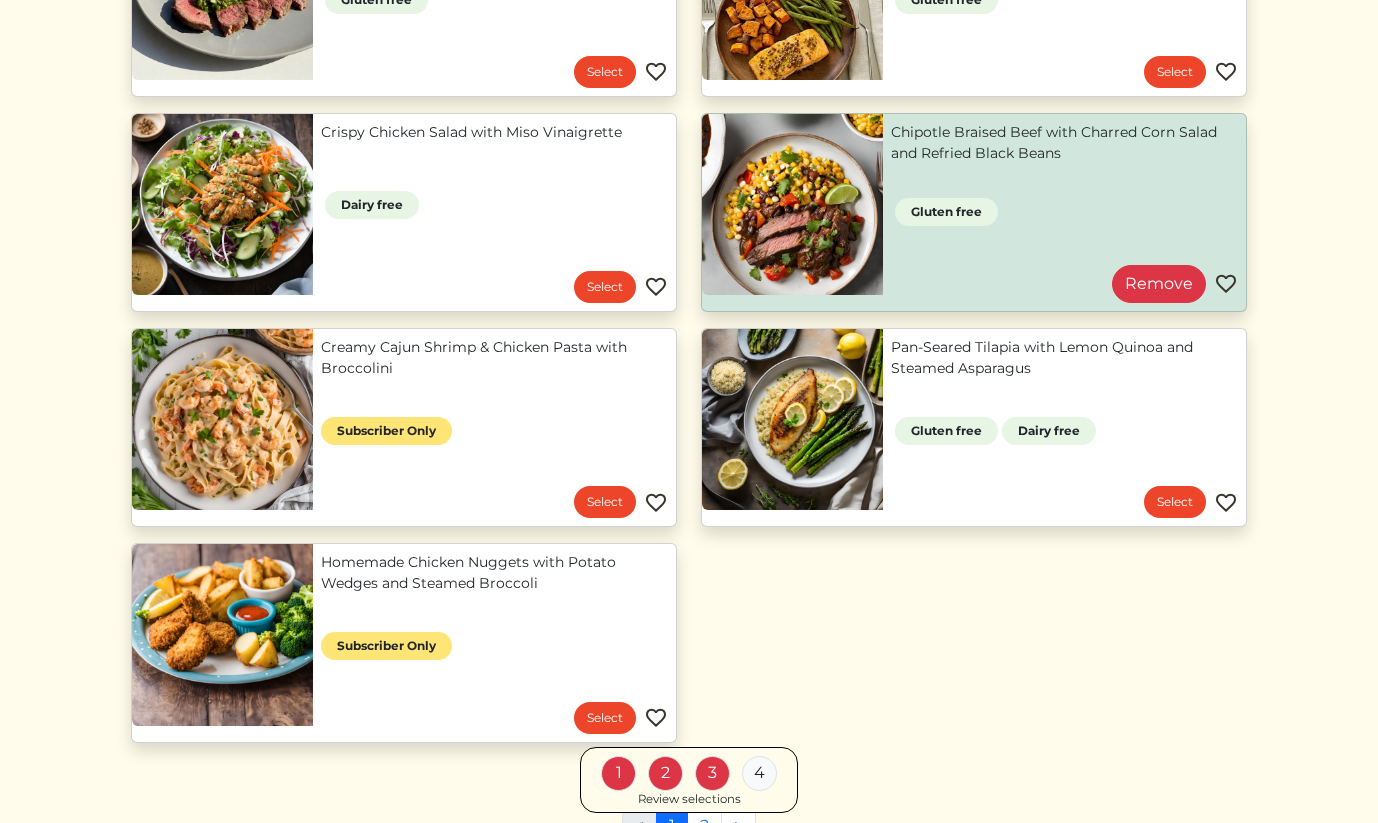 scroll, scrollTop: 1444, scrollLeft: 0, axis: vertical 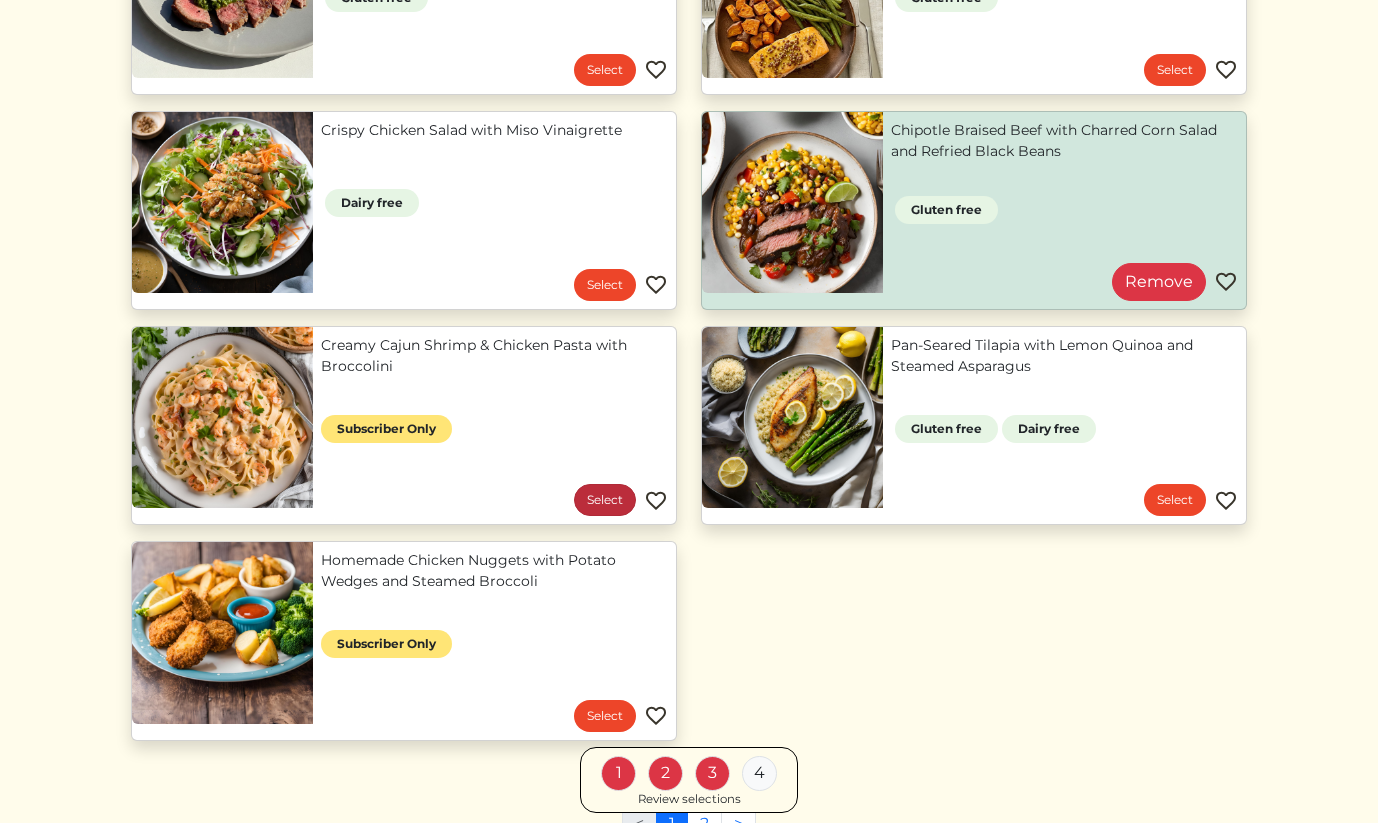 click on "Select" at bounding box center [605, 500] 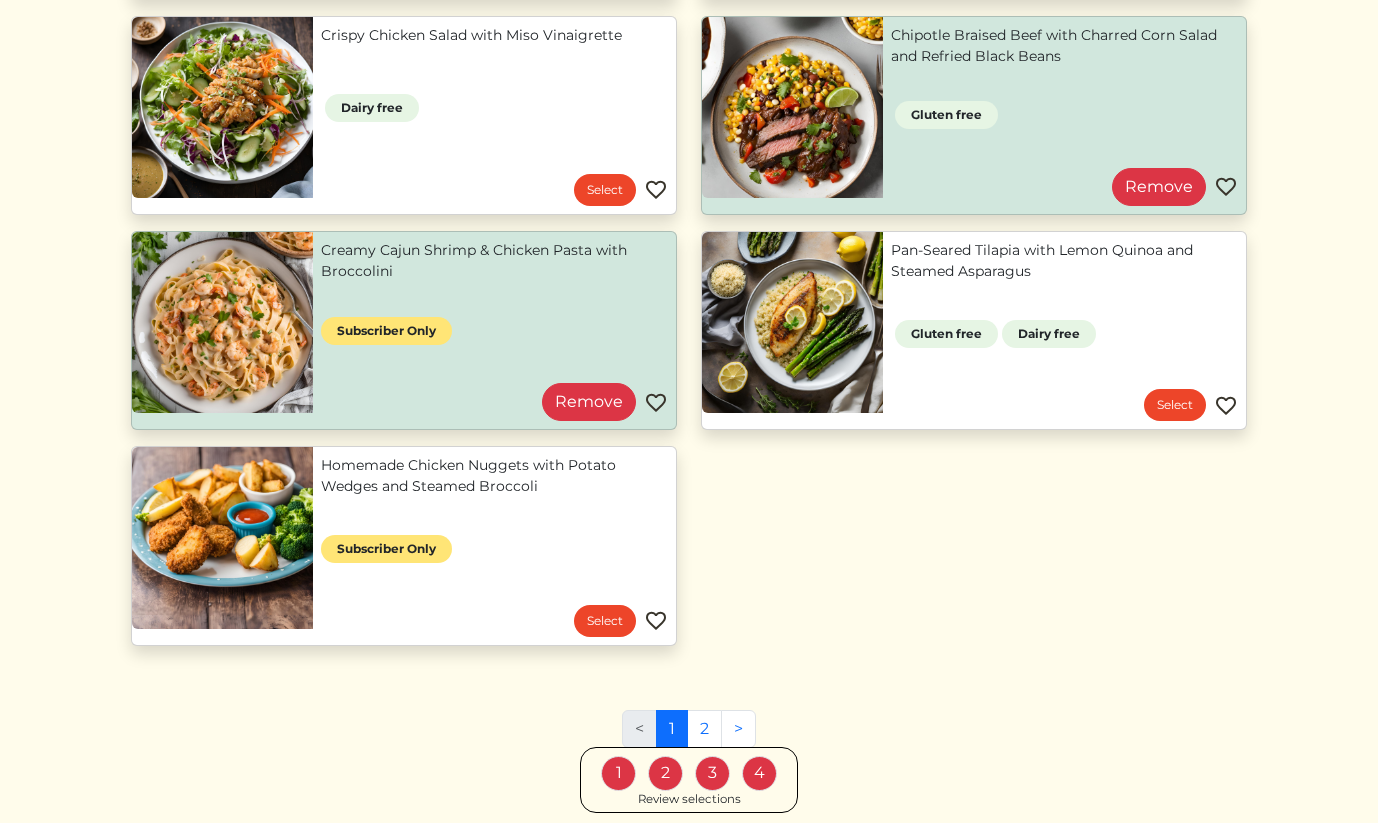 scroll, scrollTop: 1653, scrollLeft: 0, axis: vertical 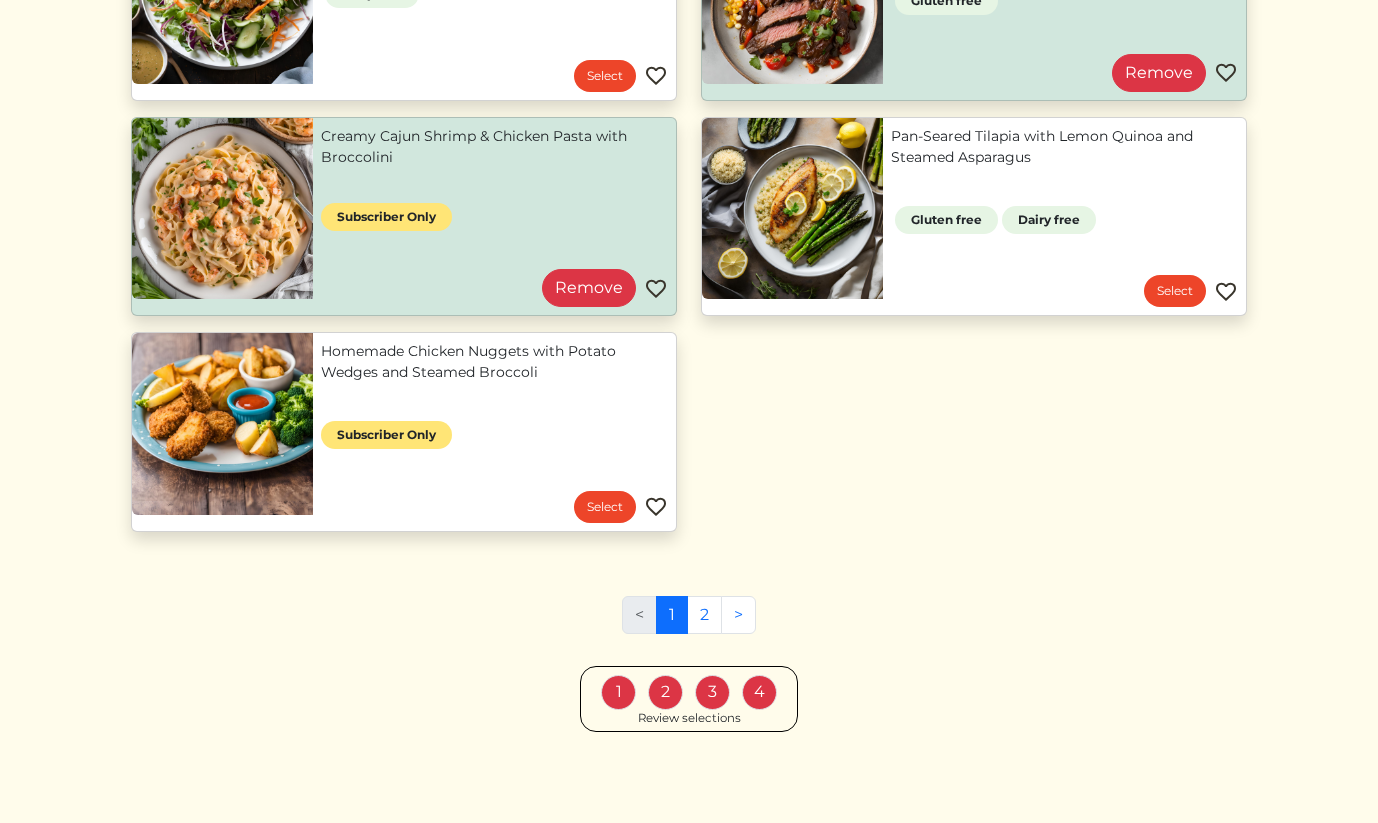 click on "Review selections" at bounding box center [689, 719] 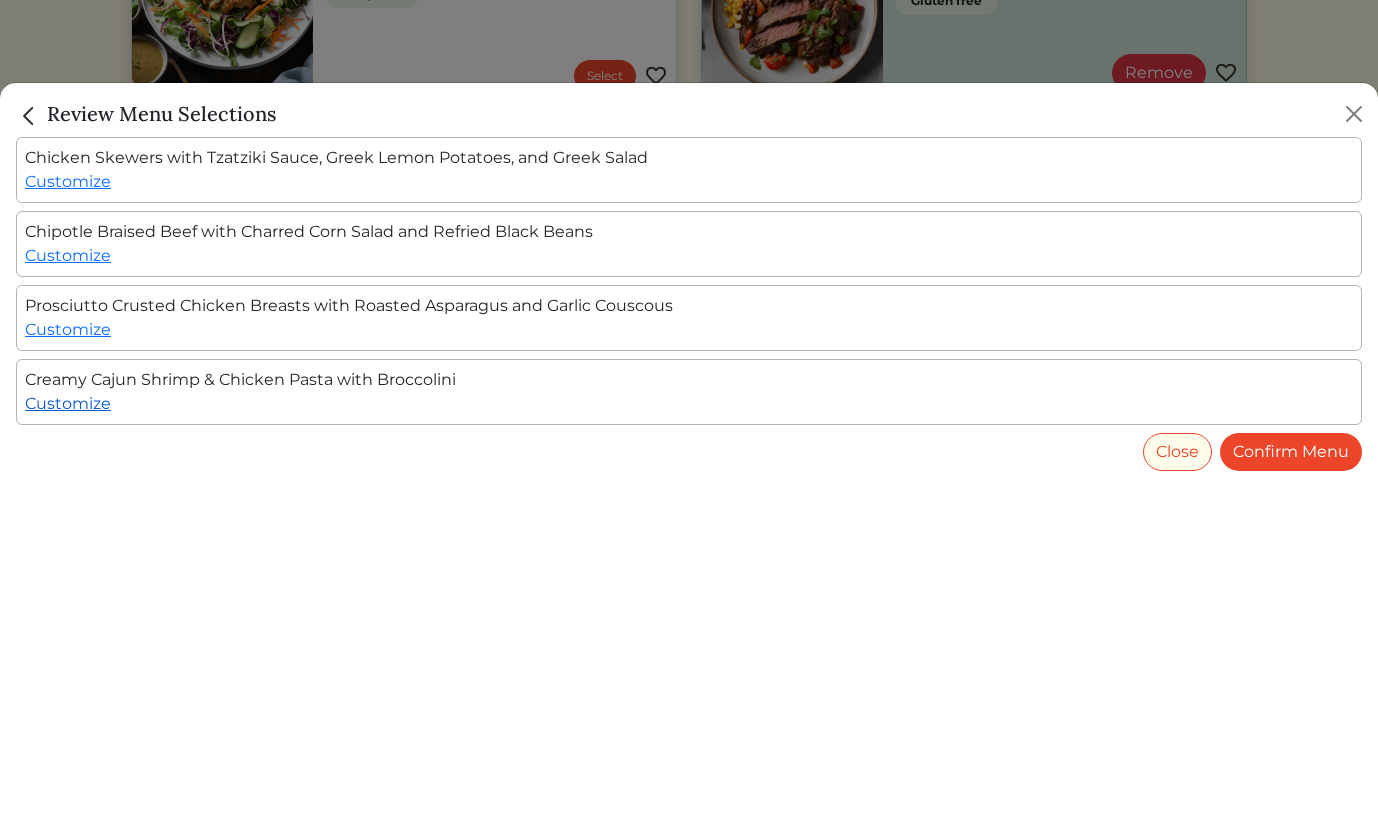 click on "Customize" at bounding box center [68, 403] 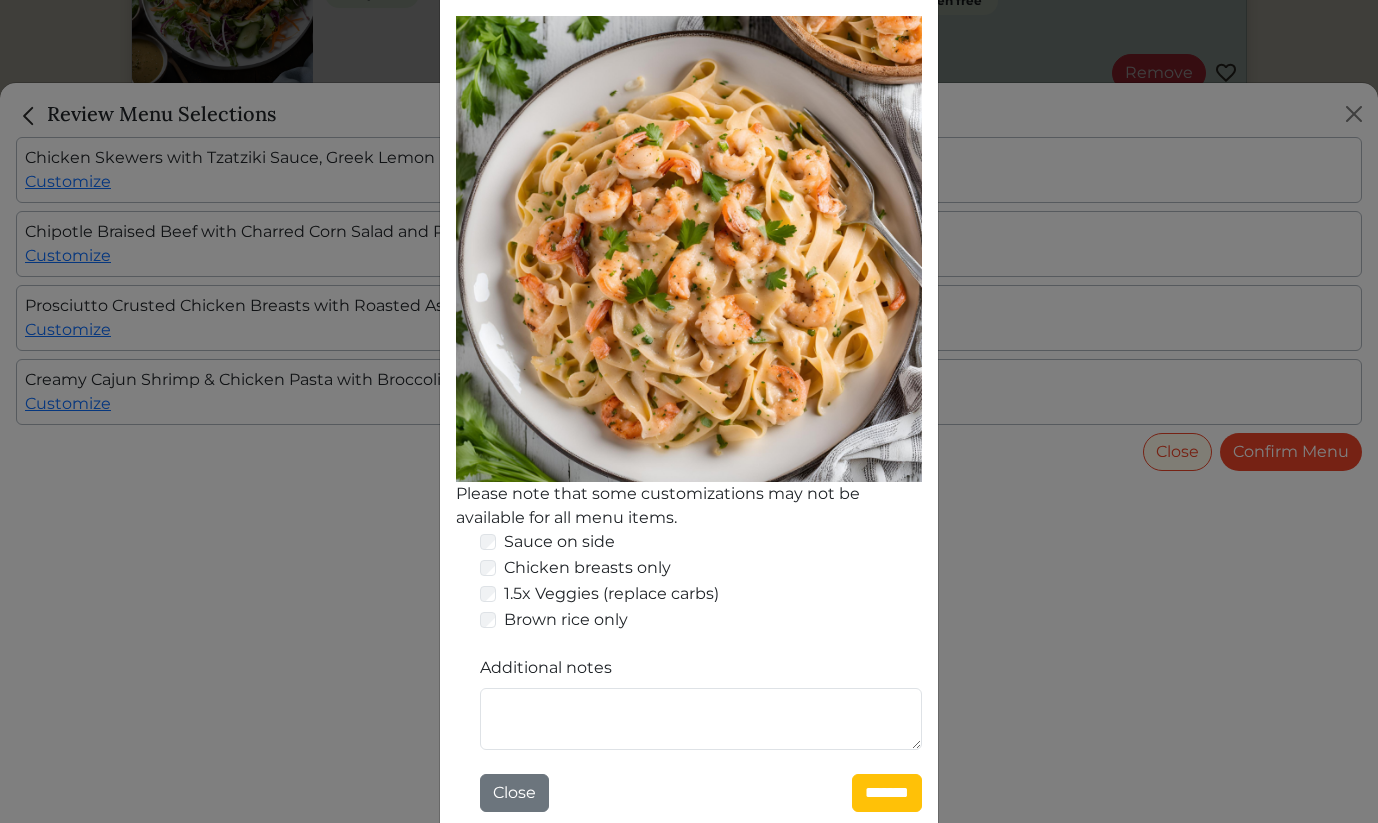 scroll, scrollTop: 242, scrollLeft: 0, axis: vertical 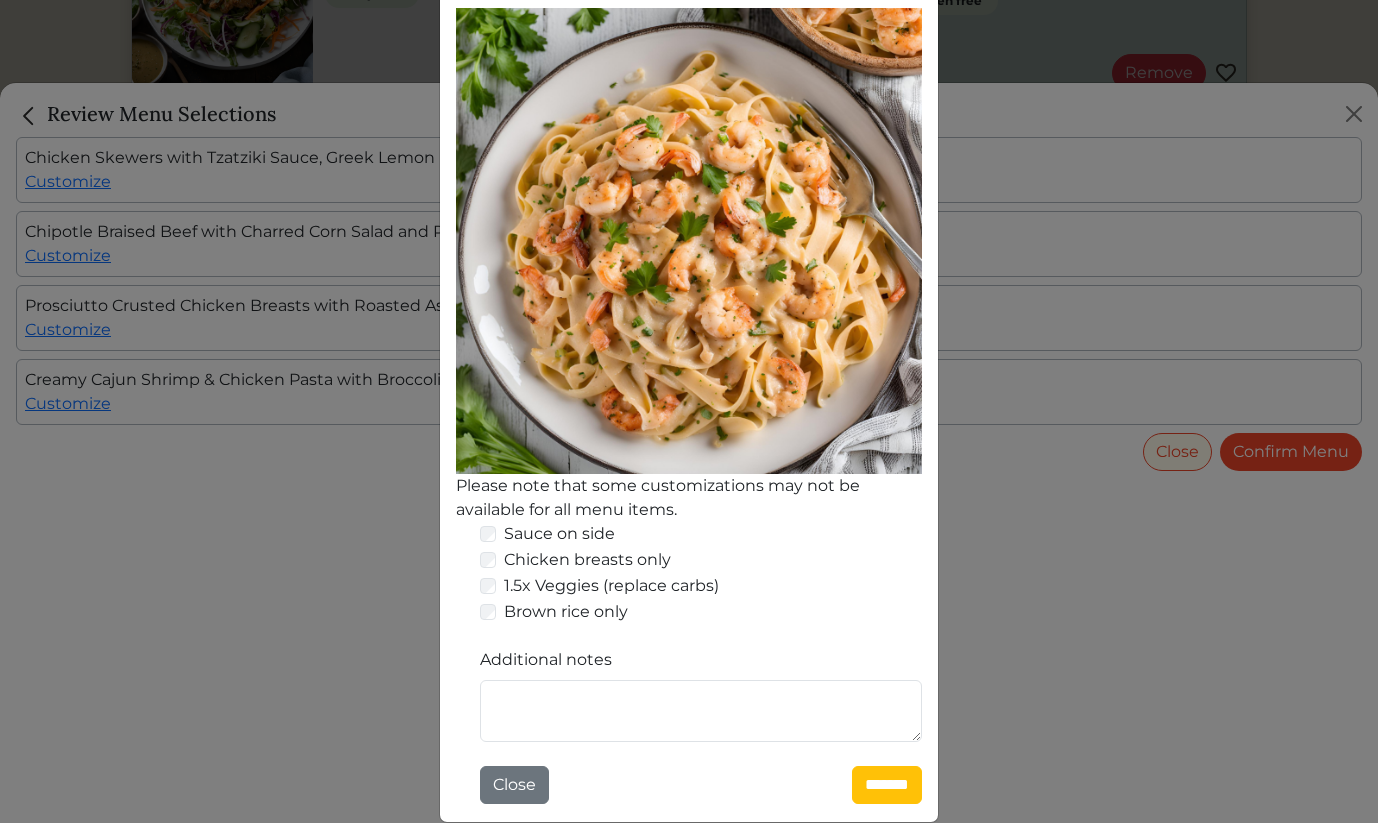 click on "Chicken breasts only" at bounding box center [587, 560] 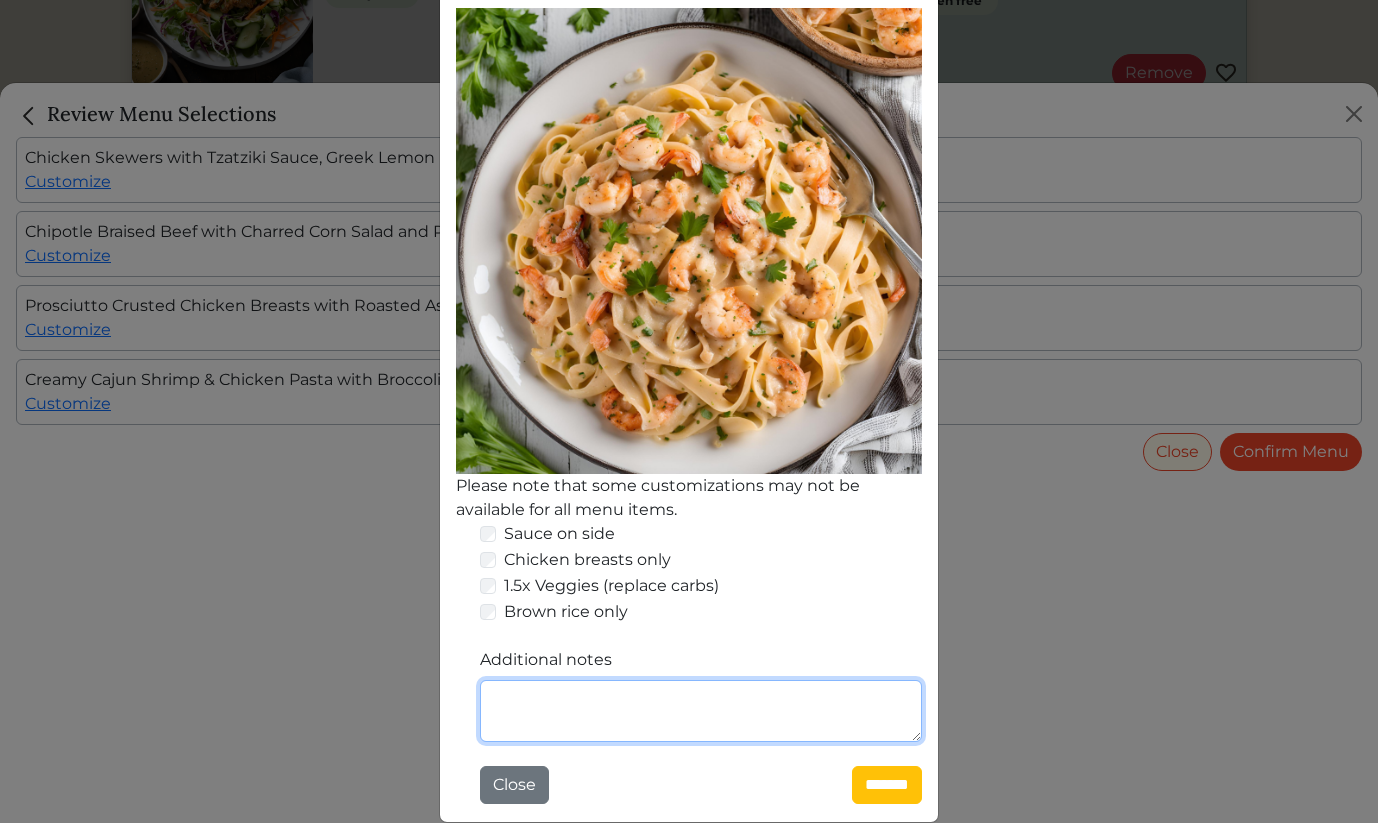 click on "Additional notes" at bounding box center [701, 711] 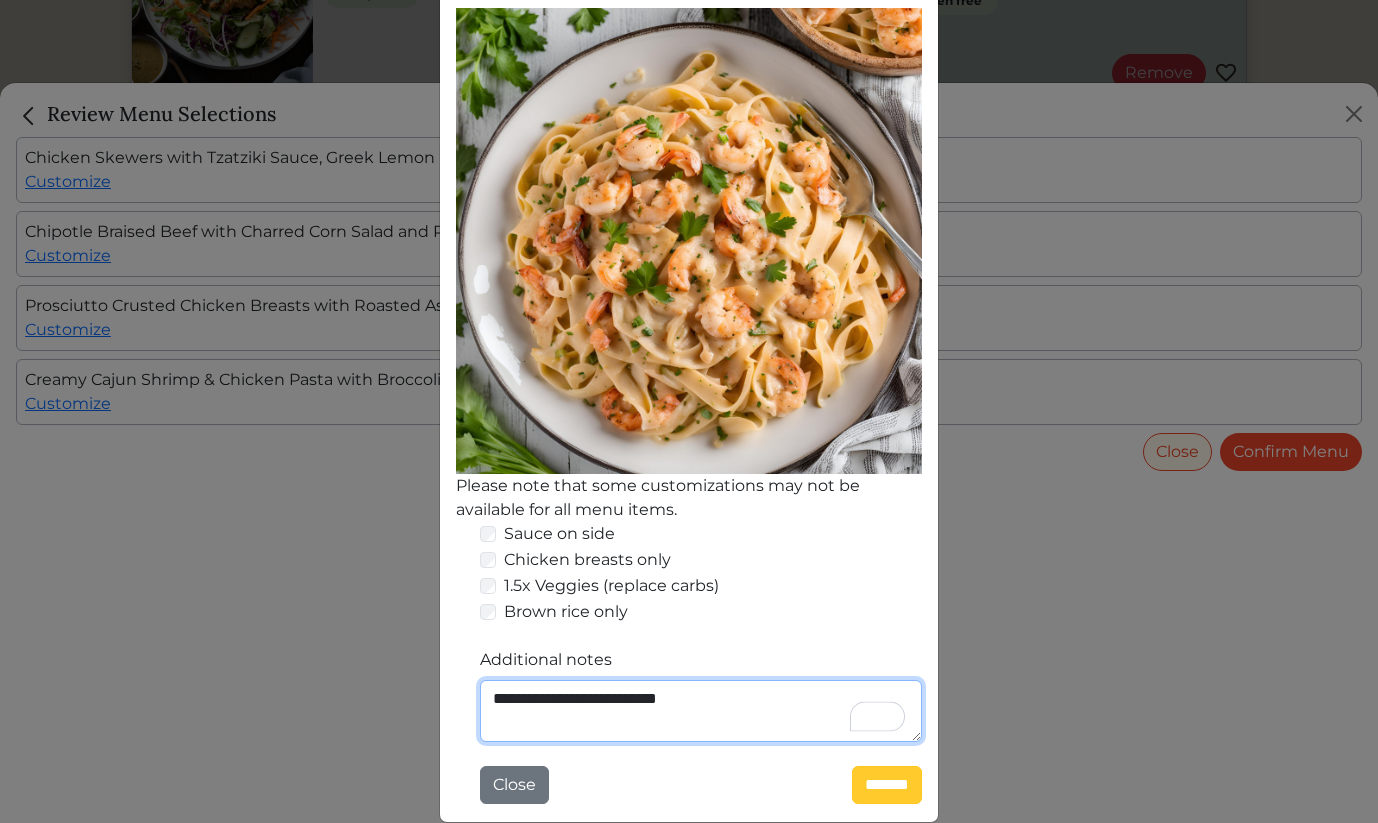 type on "**********" 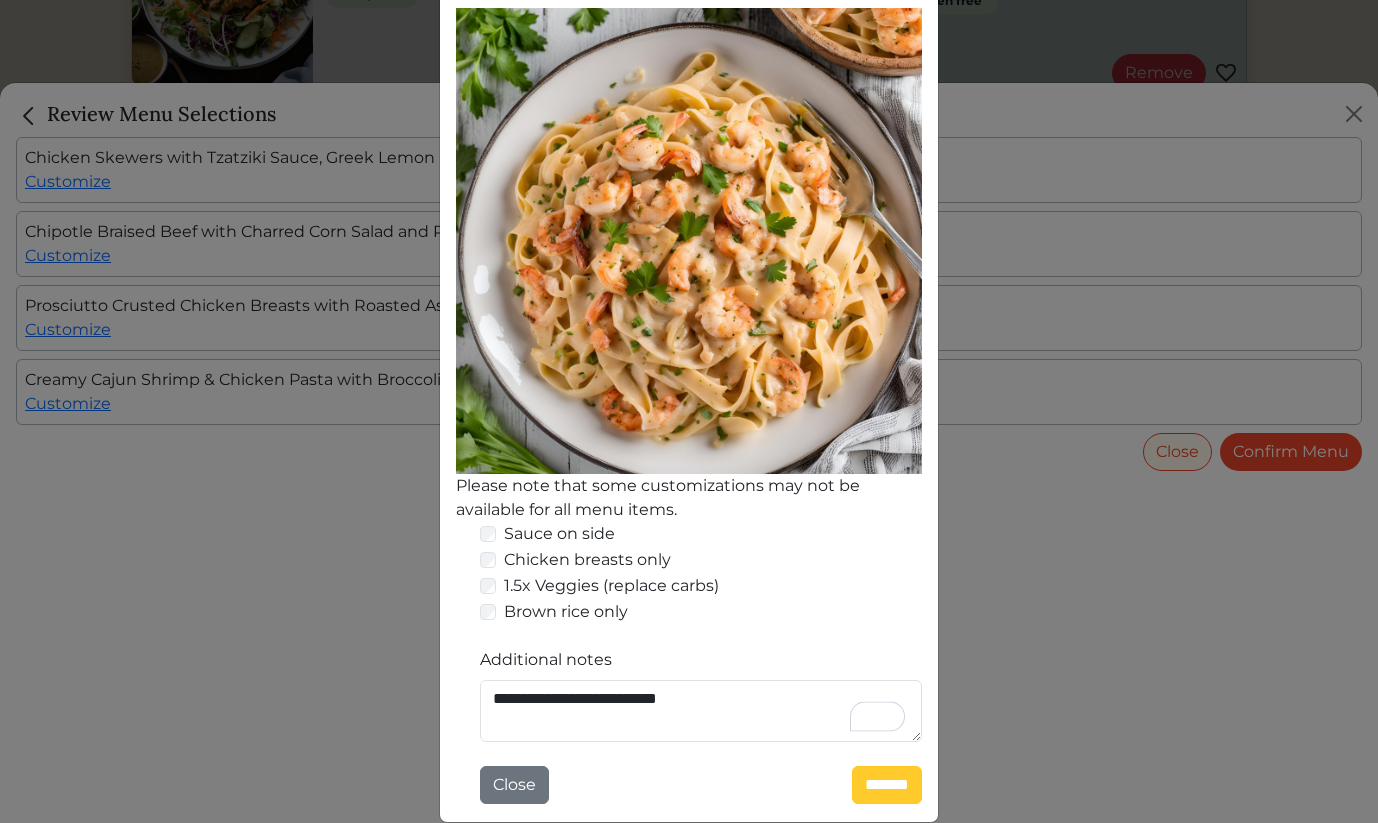 click on "*******" at bounding box center [887, 785] 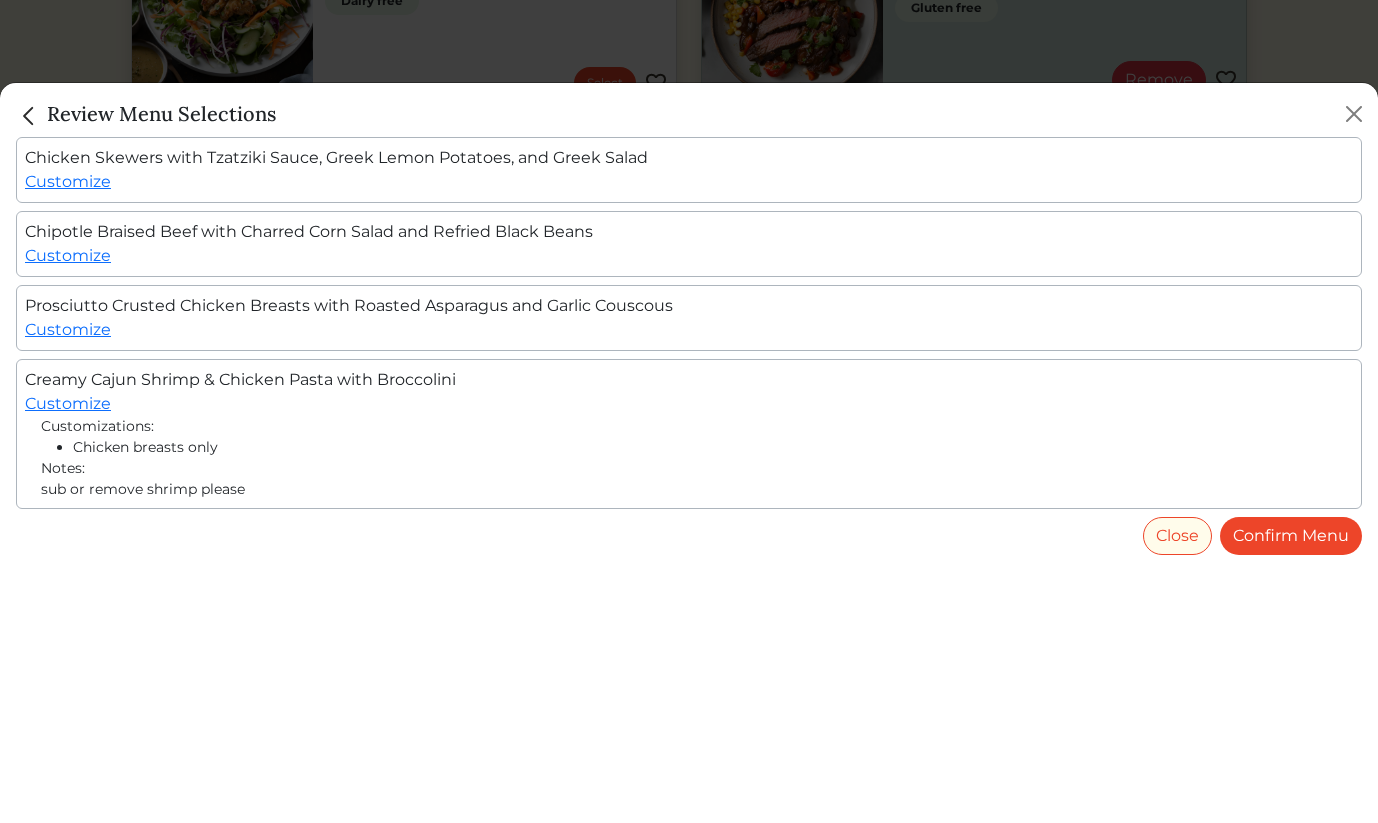 scroll, scrollTop: 1653, scrollLeft: 0, axis: vertical 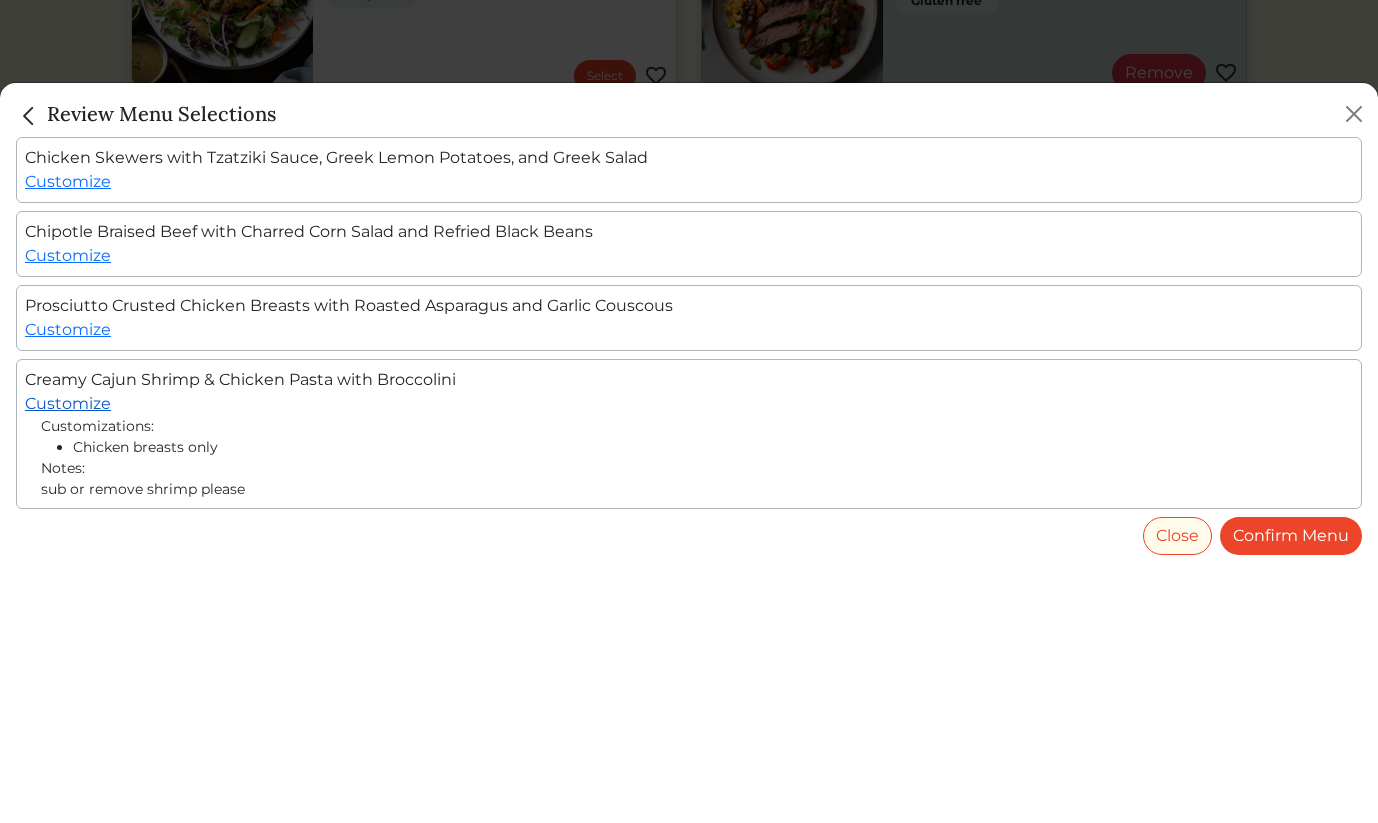 click on "Customize" at bounding box center (68, 403) 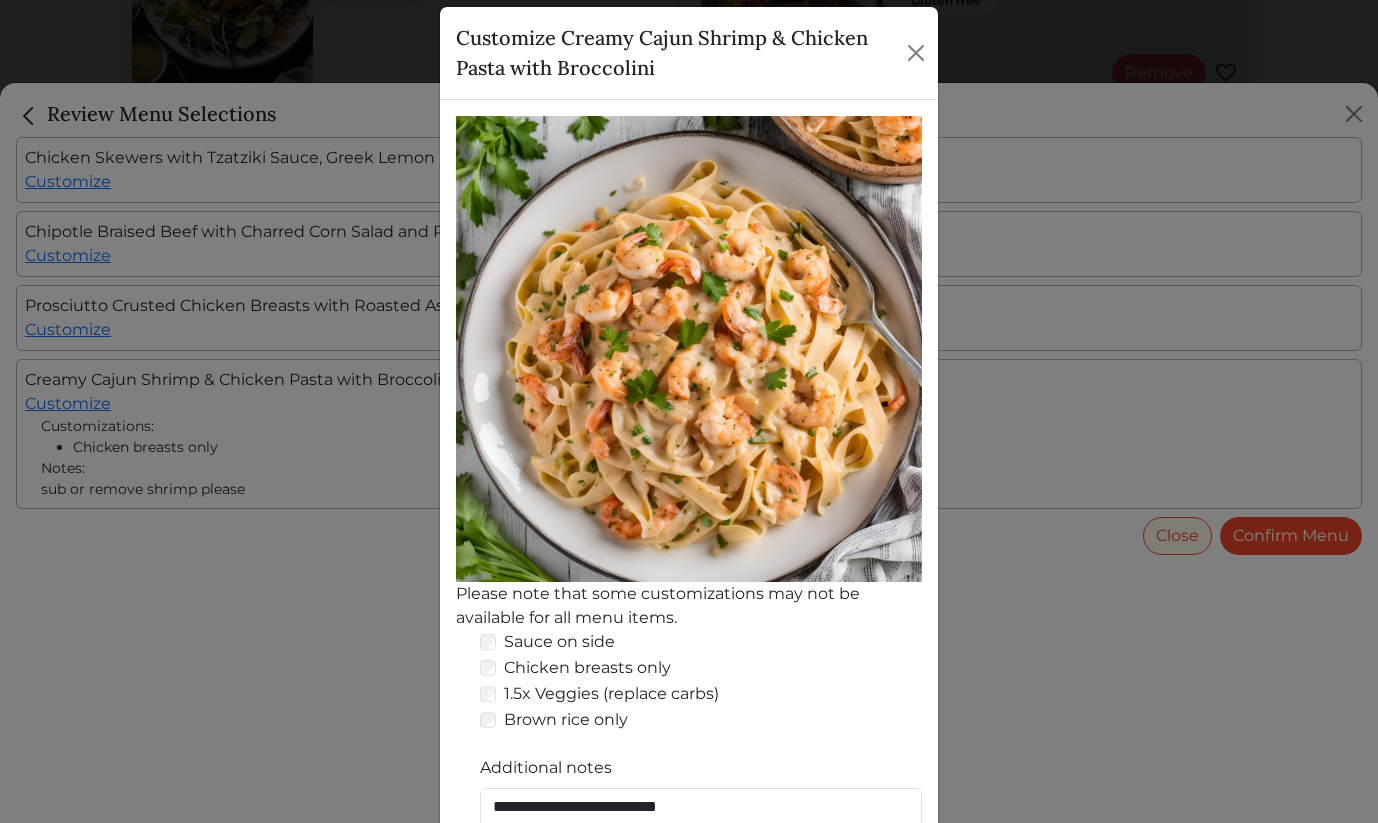 scroll, scrollTop: 242, scrollLeft: 0, axis: vertical 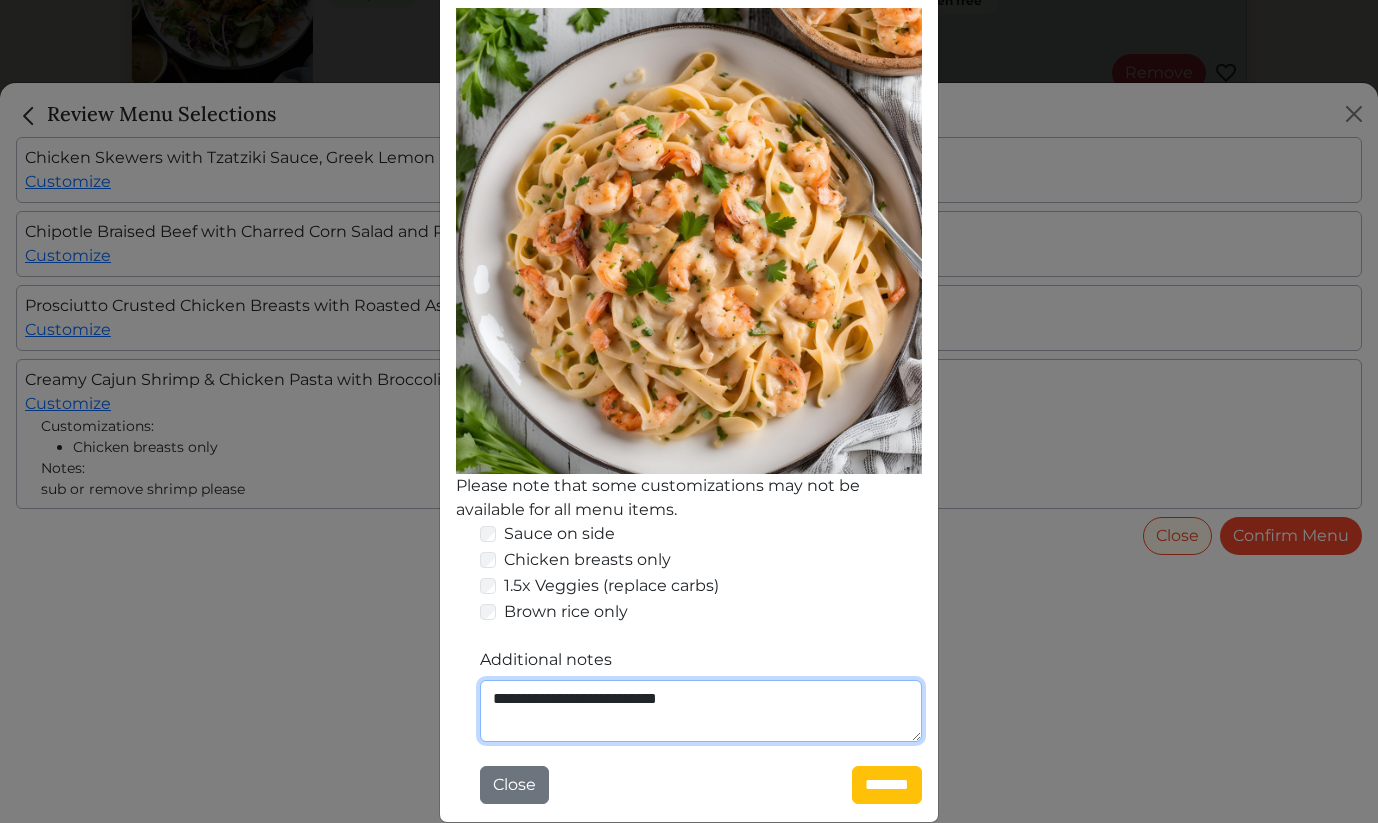 click on "**********" at bounding box center (701, 711) 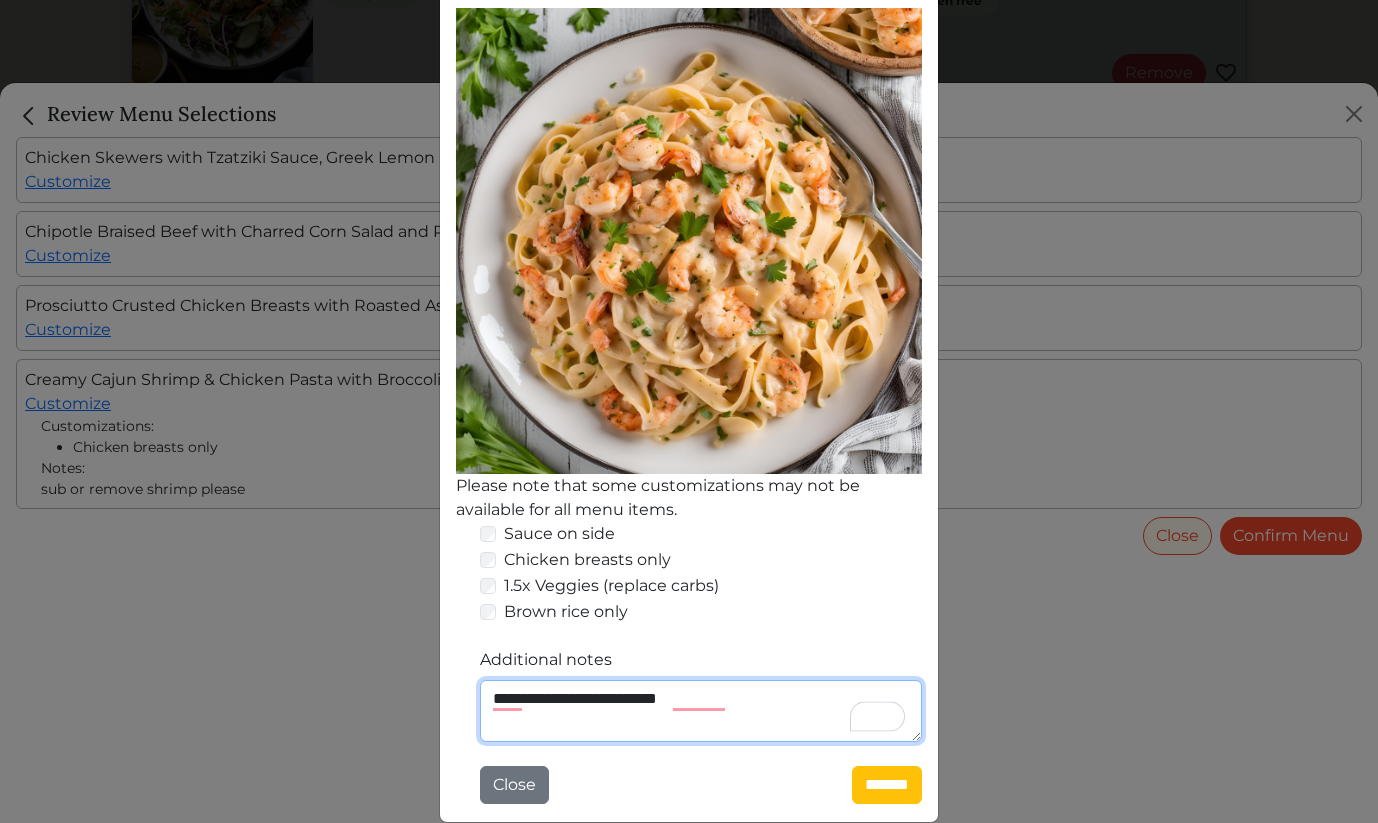 click on "**********" at bounding box center [701, 711] 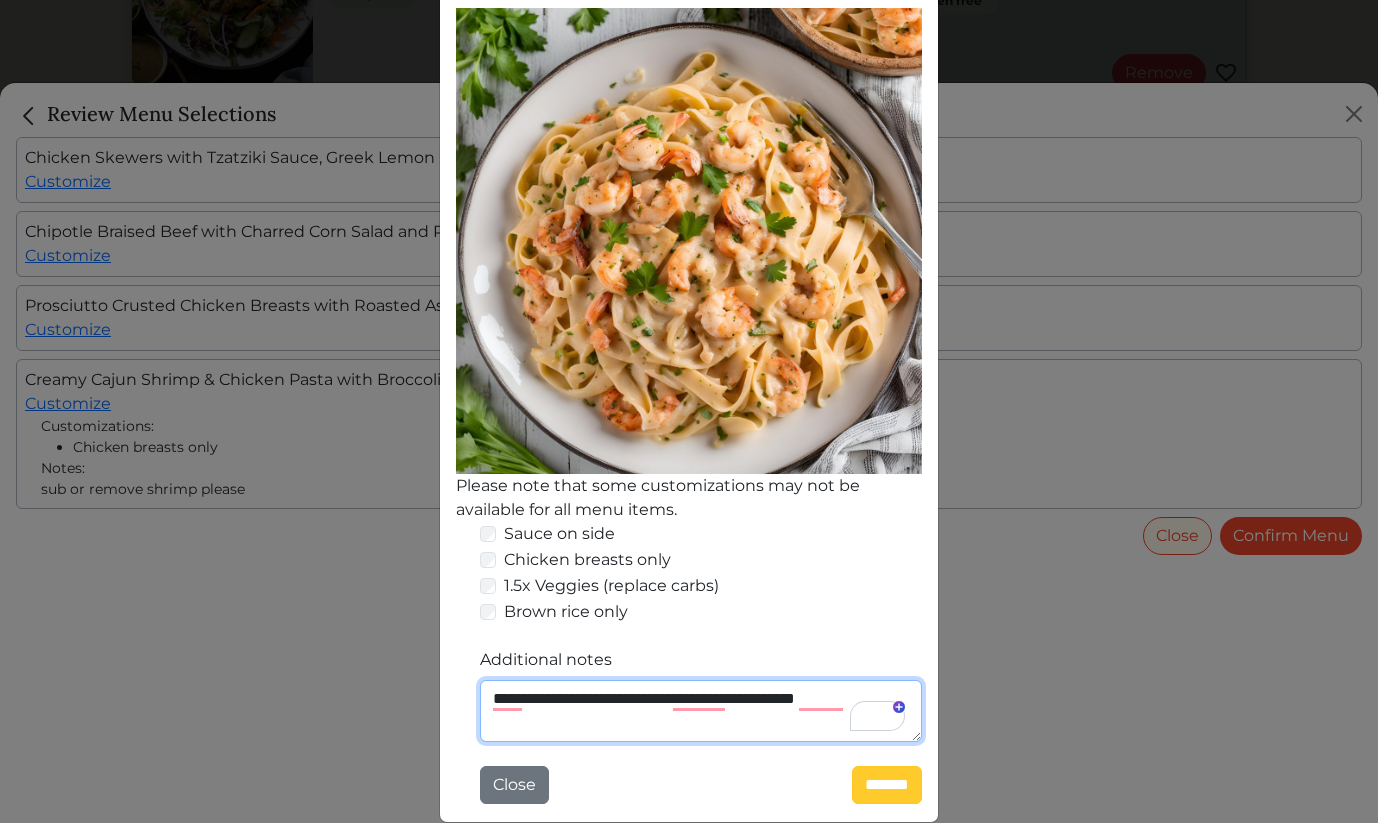 type on "**********" 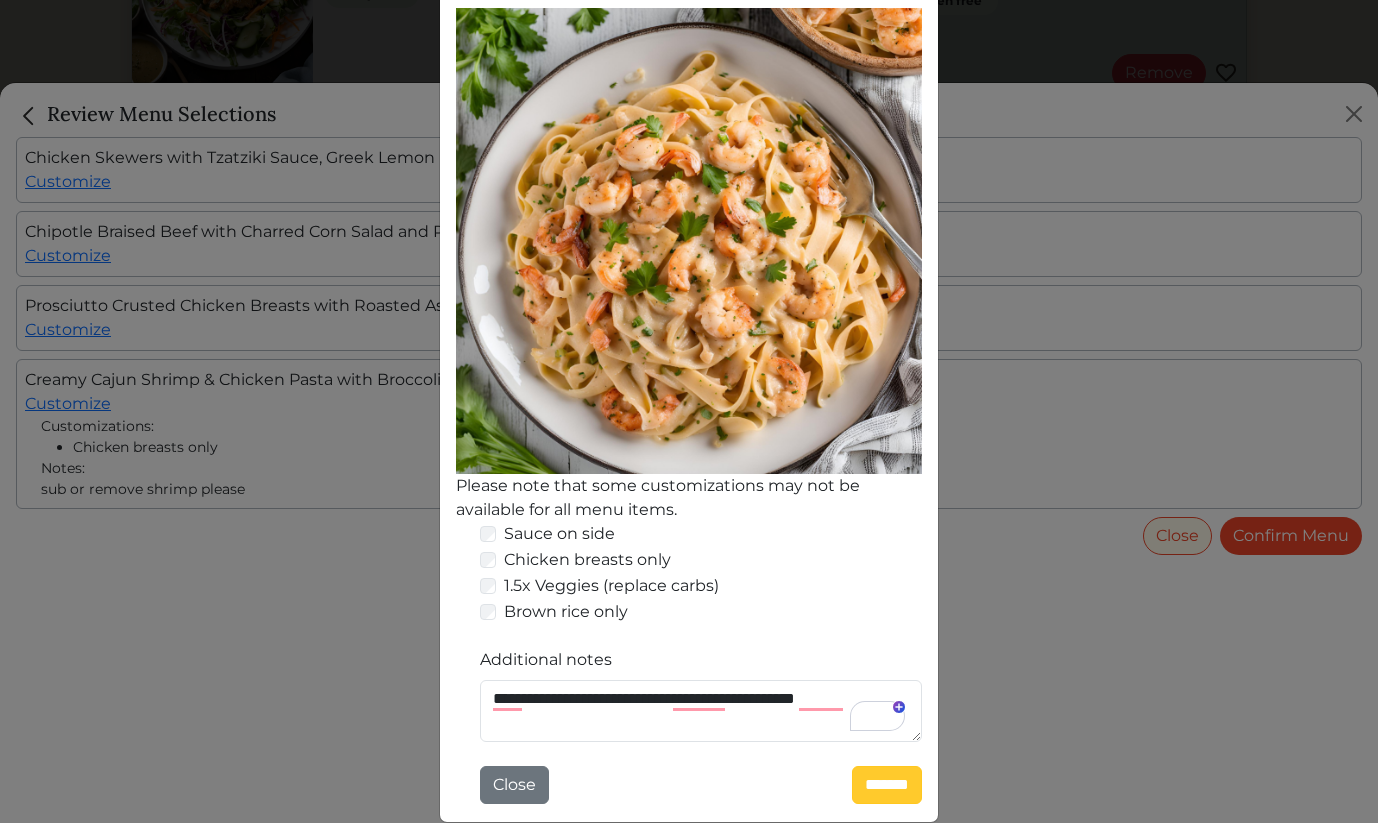 click on "*******" at bounding box center [887, 785] 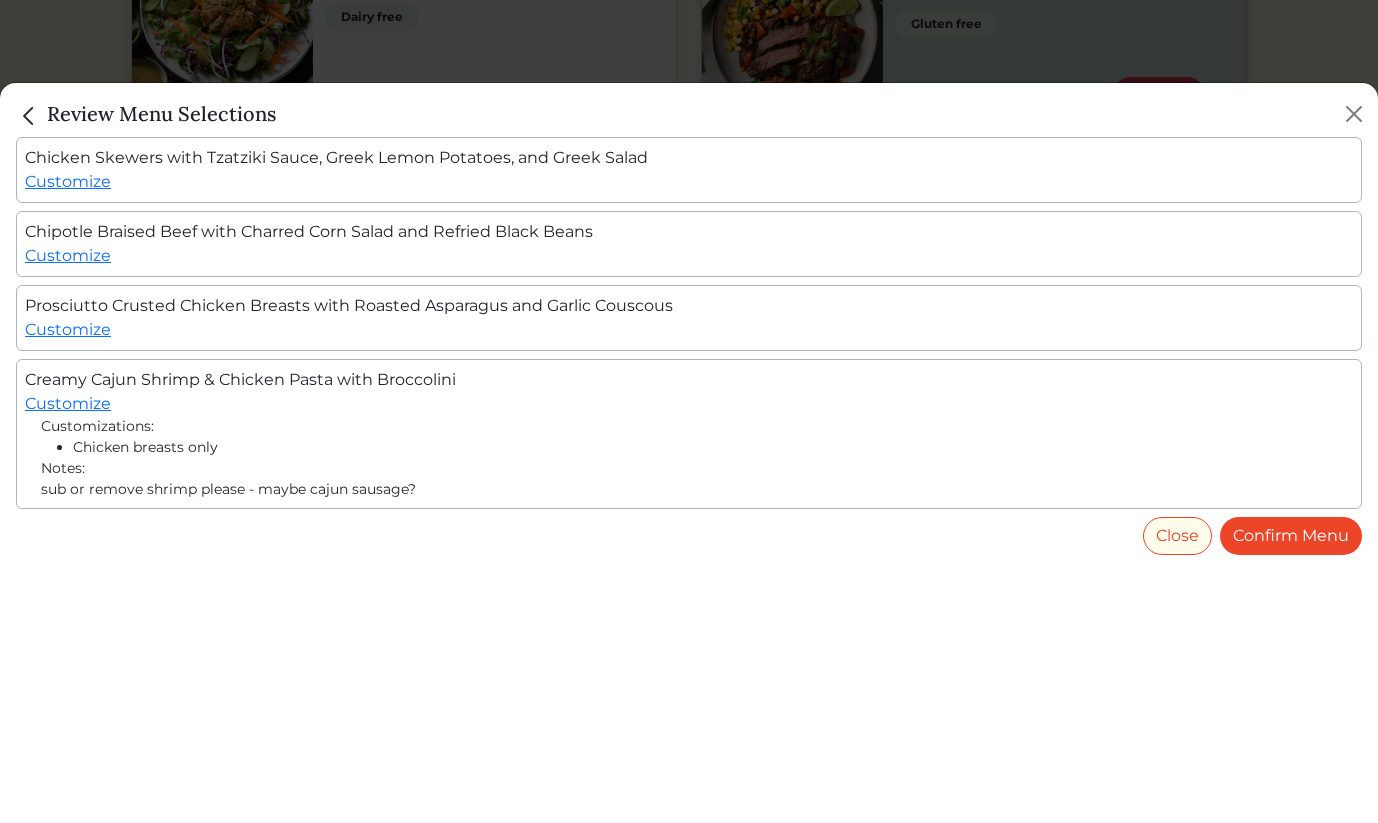 scroll, scrollTop: 1653, scrollLeft: 0, axis: vertical 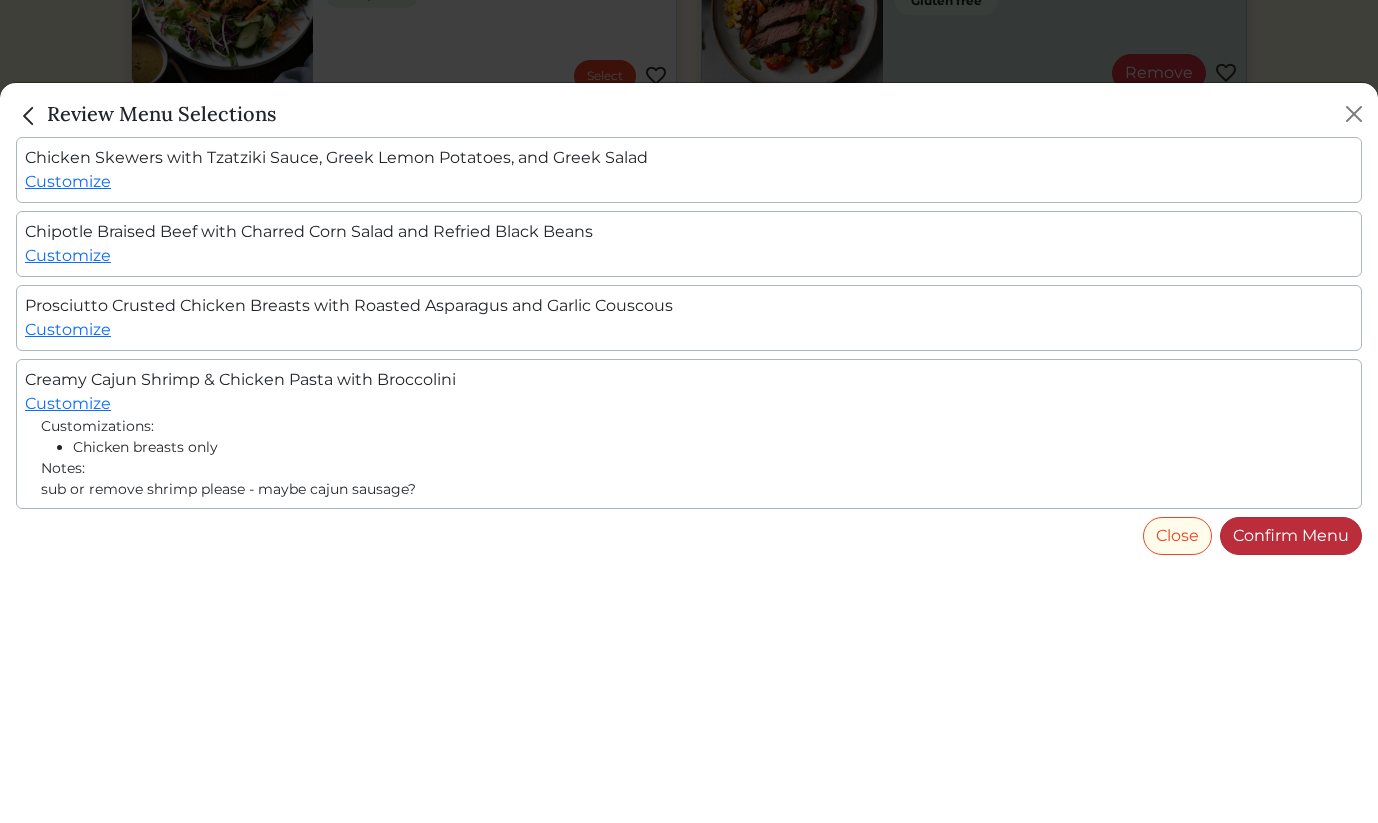 click on "Confirm Menu" at bounding box center (1291, 536) 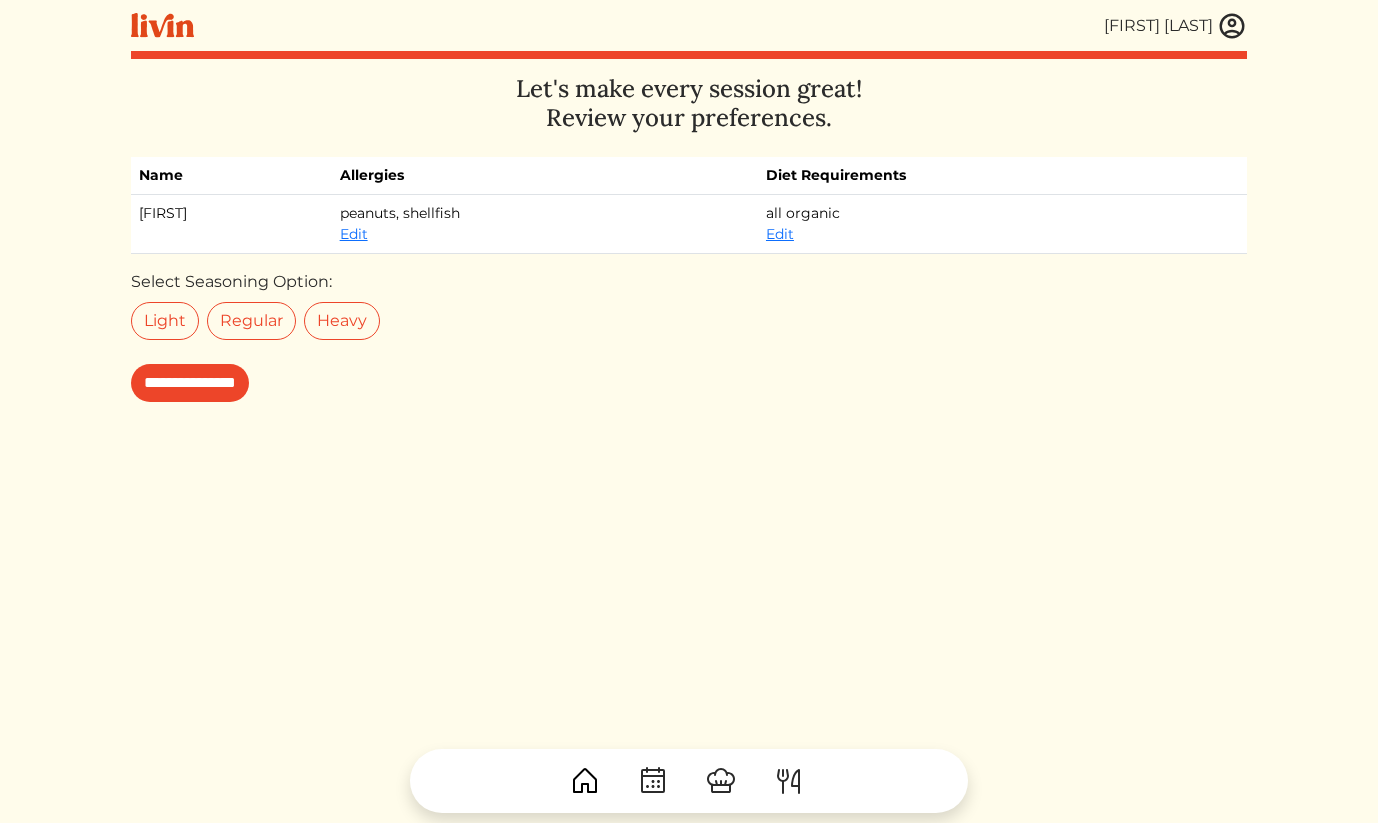 scroll, scrollTop: 0, scrollLeft: 0, axis: both 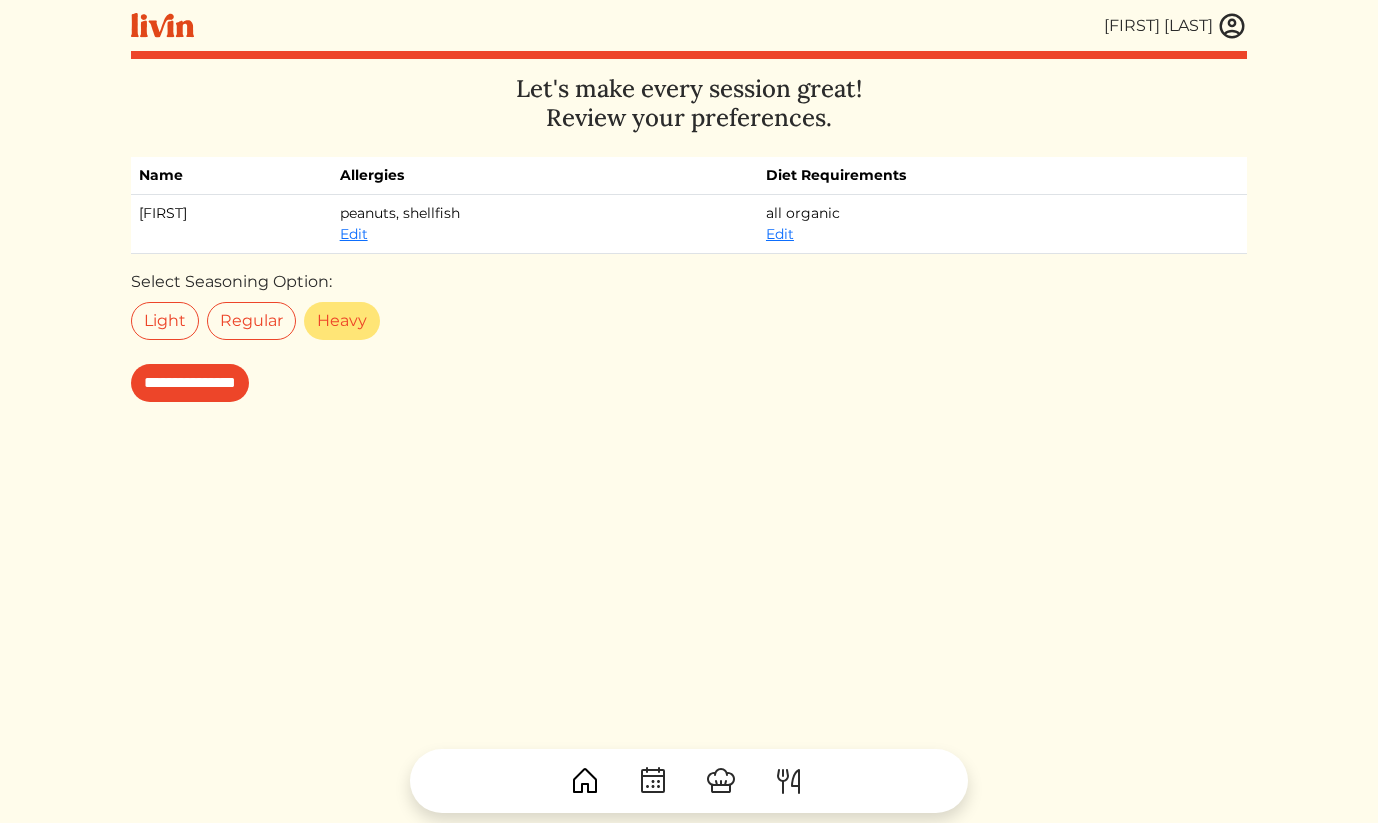 click on "Heavy" at bounding box center [342, 321] 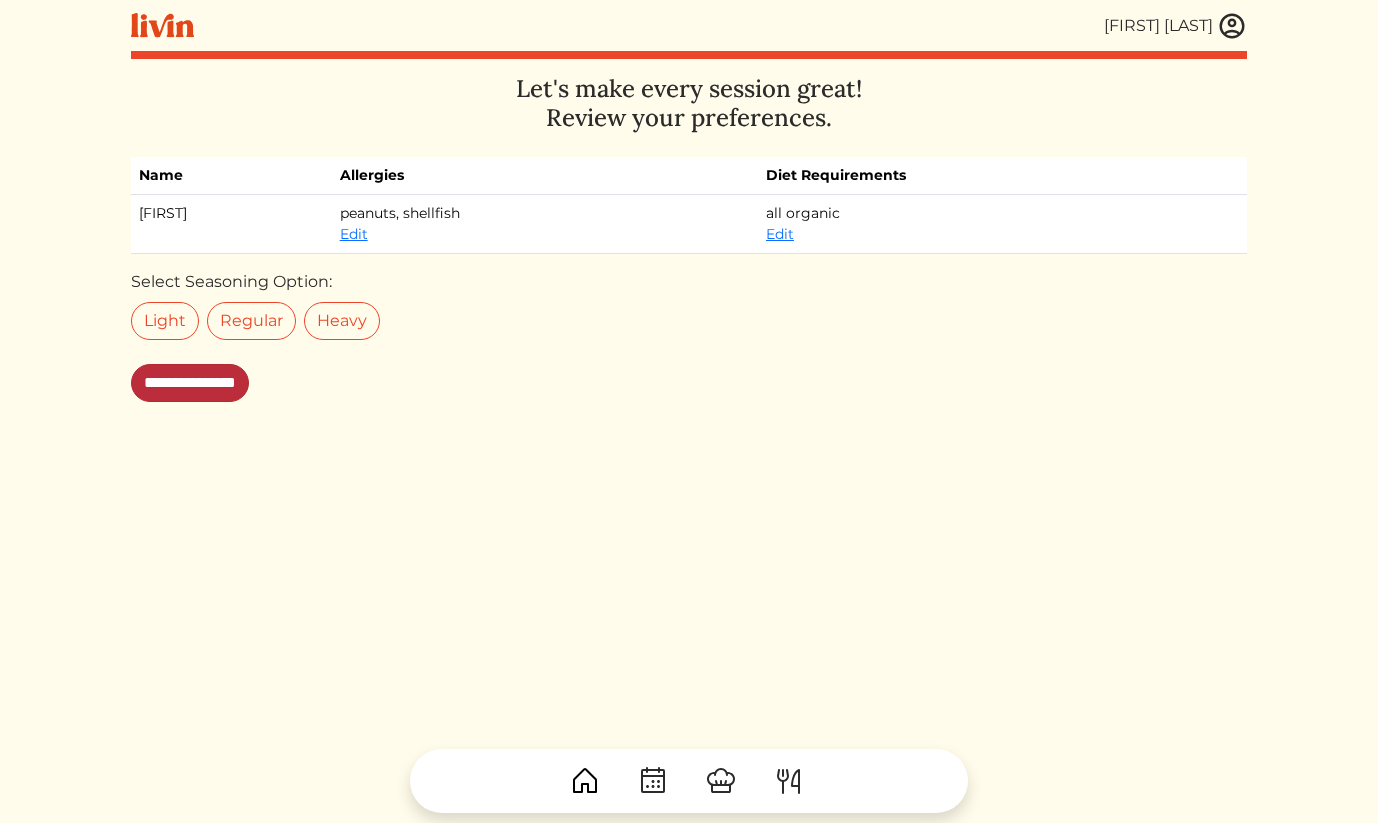 click on "**********" at bounding box center (190, 383) 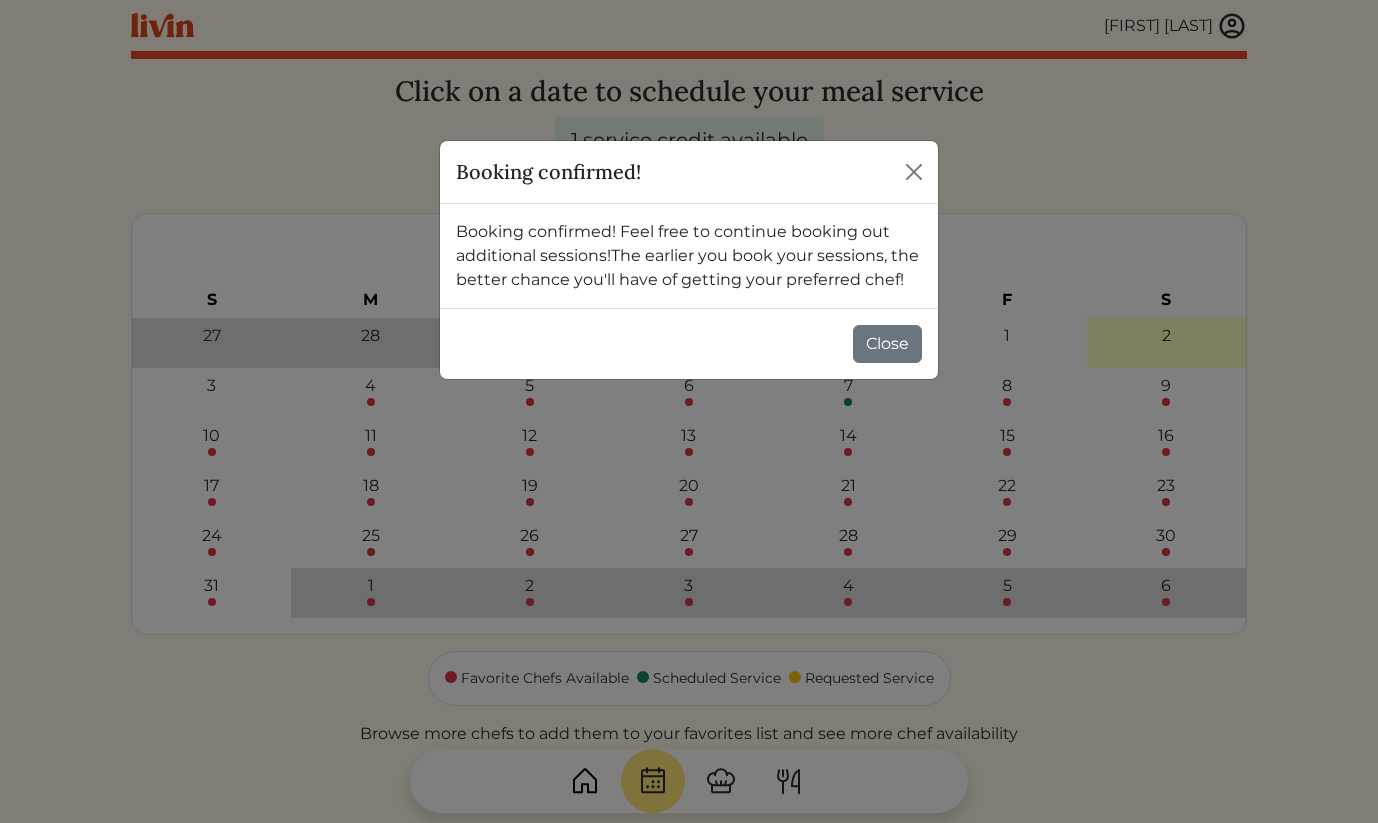 click on "Close" at bounding box center (689, 343) 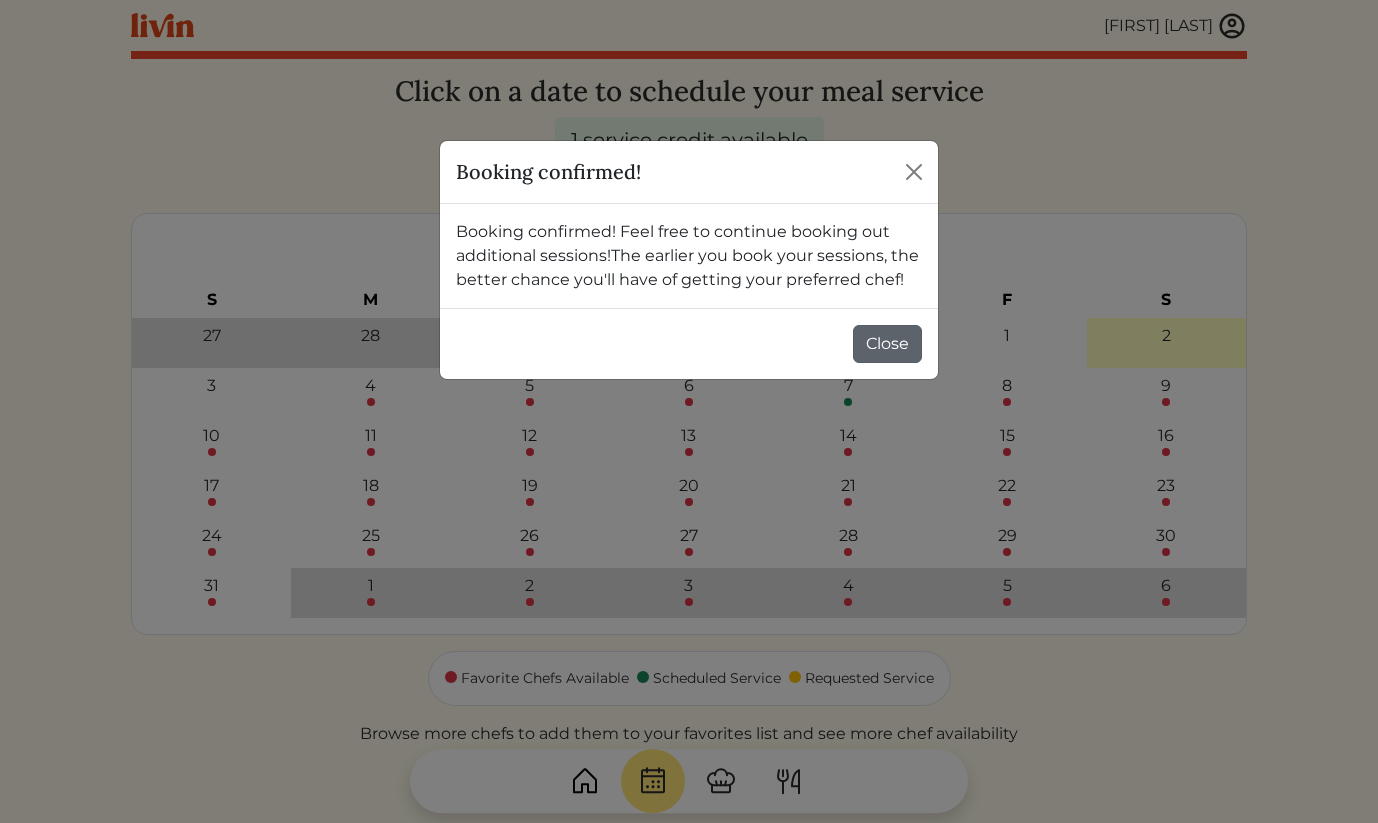 click on "Close" at bounding box center (887, 344) 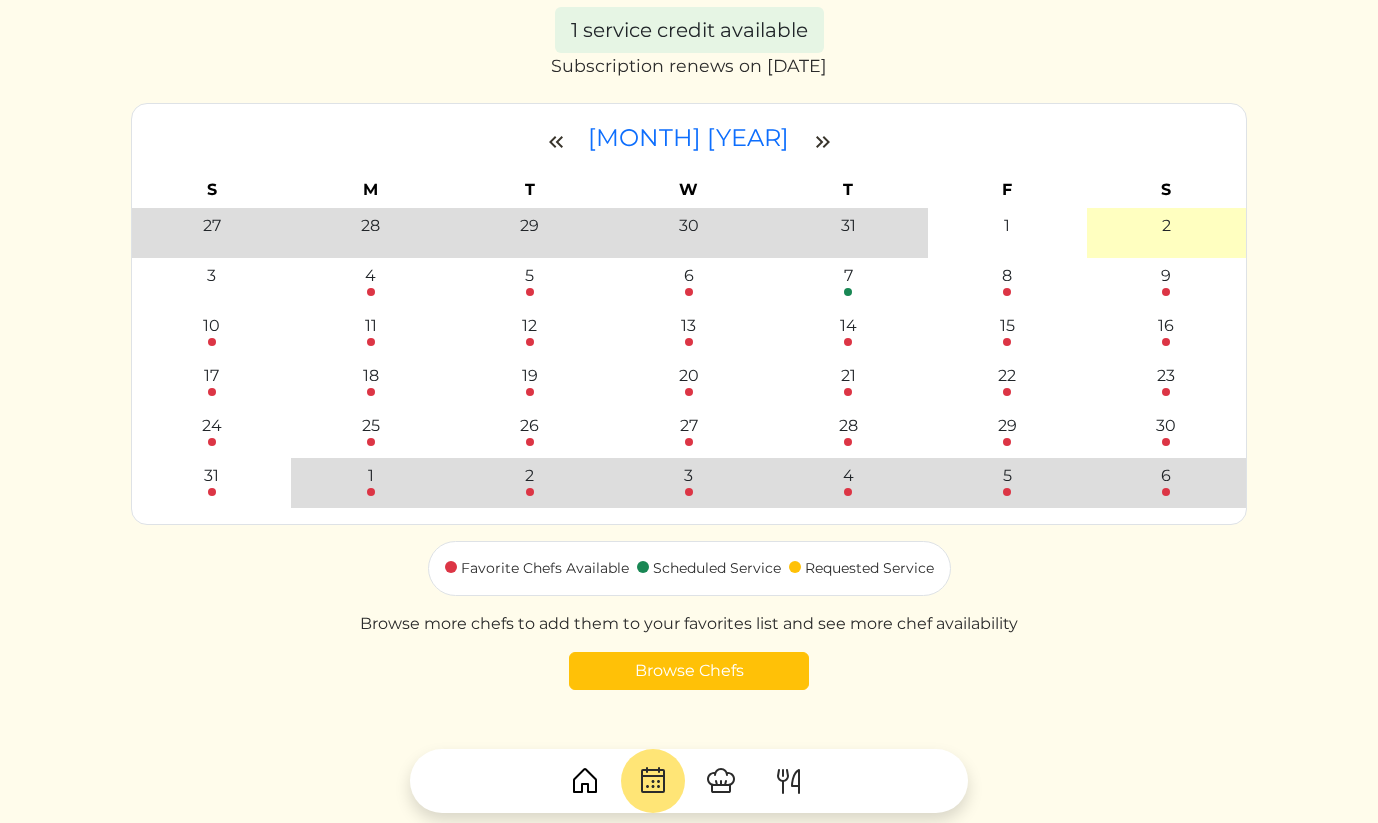 scroll, scrollTop: 0, scrollLeft: 0, axis: both 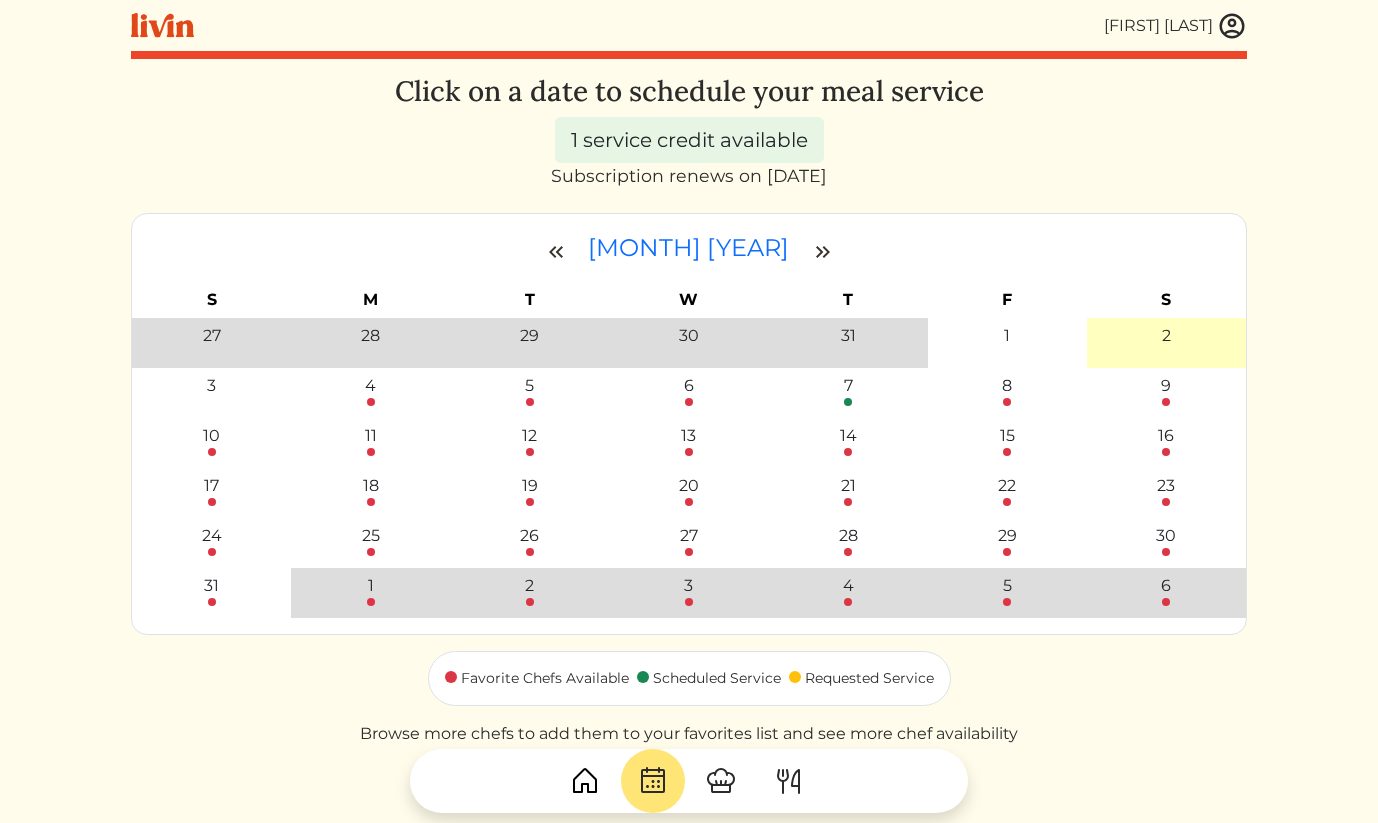 click on "[FIRST] [LAST]" at bounding box center [1158, 26] 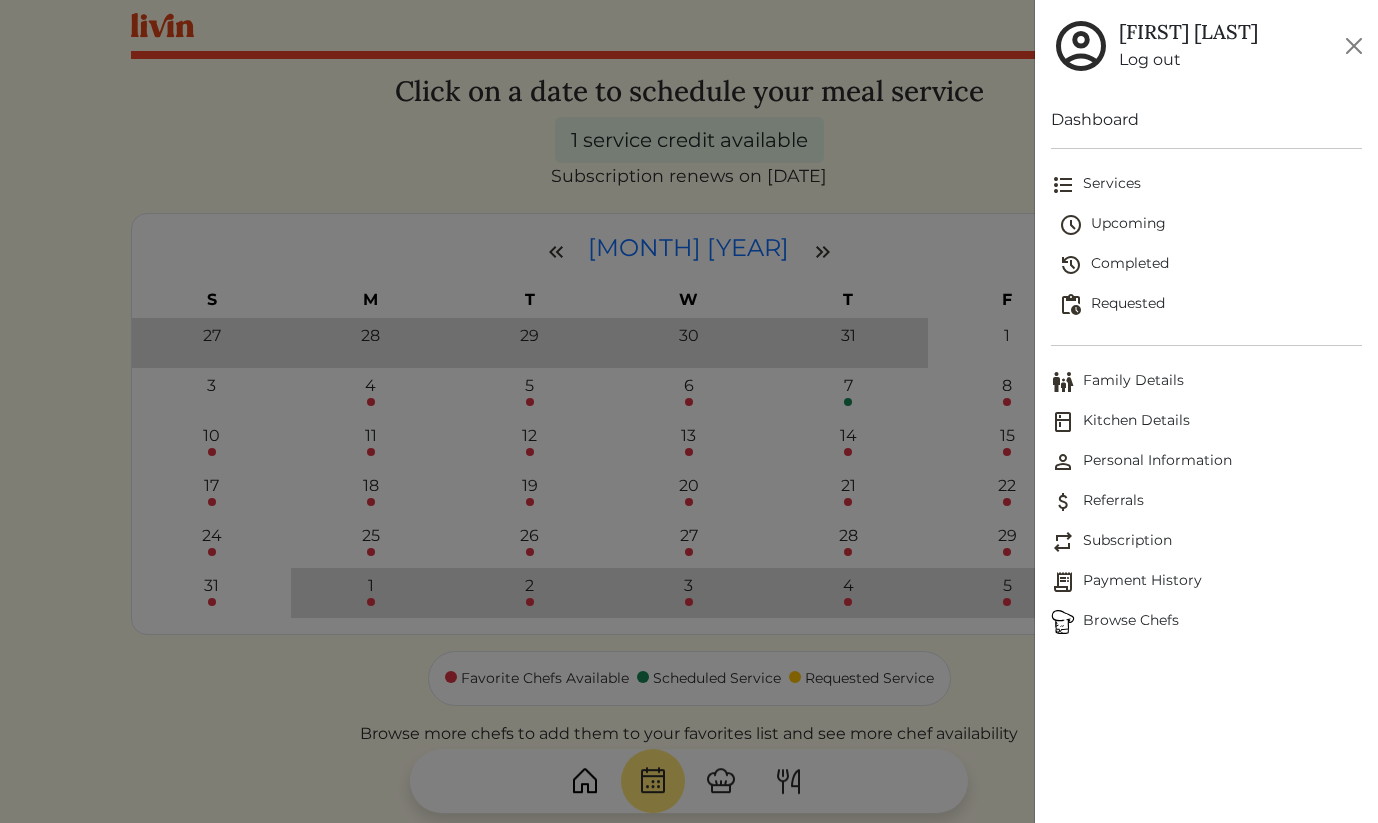 click on "Upcoming" at bounding box center [1211, 225] 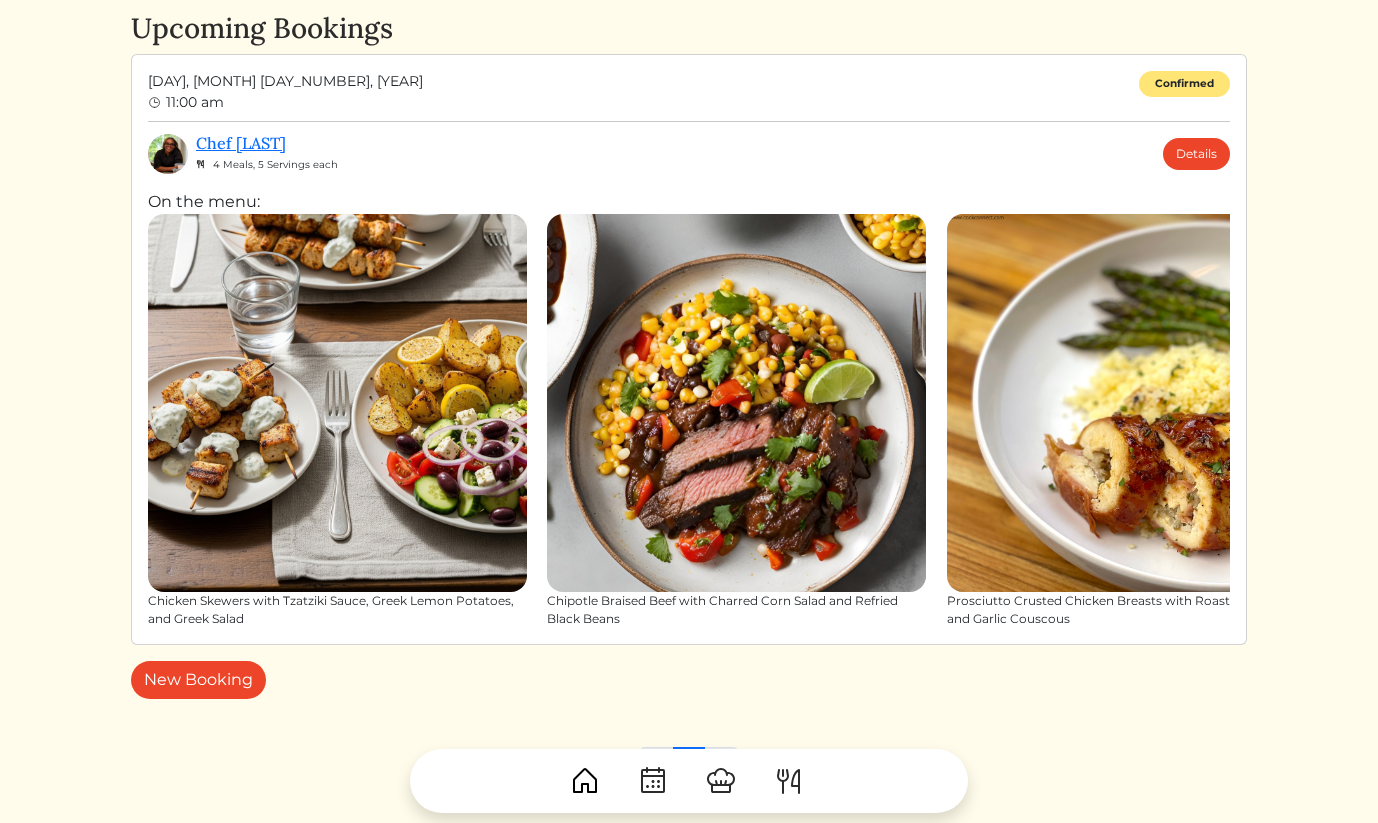 scroll, scrollTop: 86, scrollLeft: 0, axis: vertical 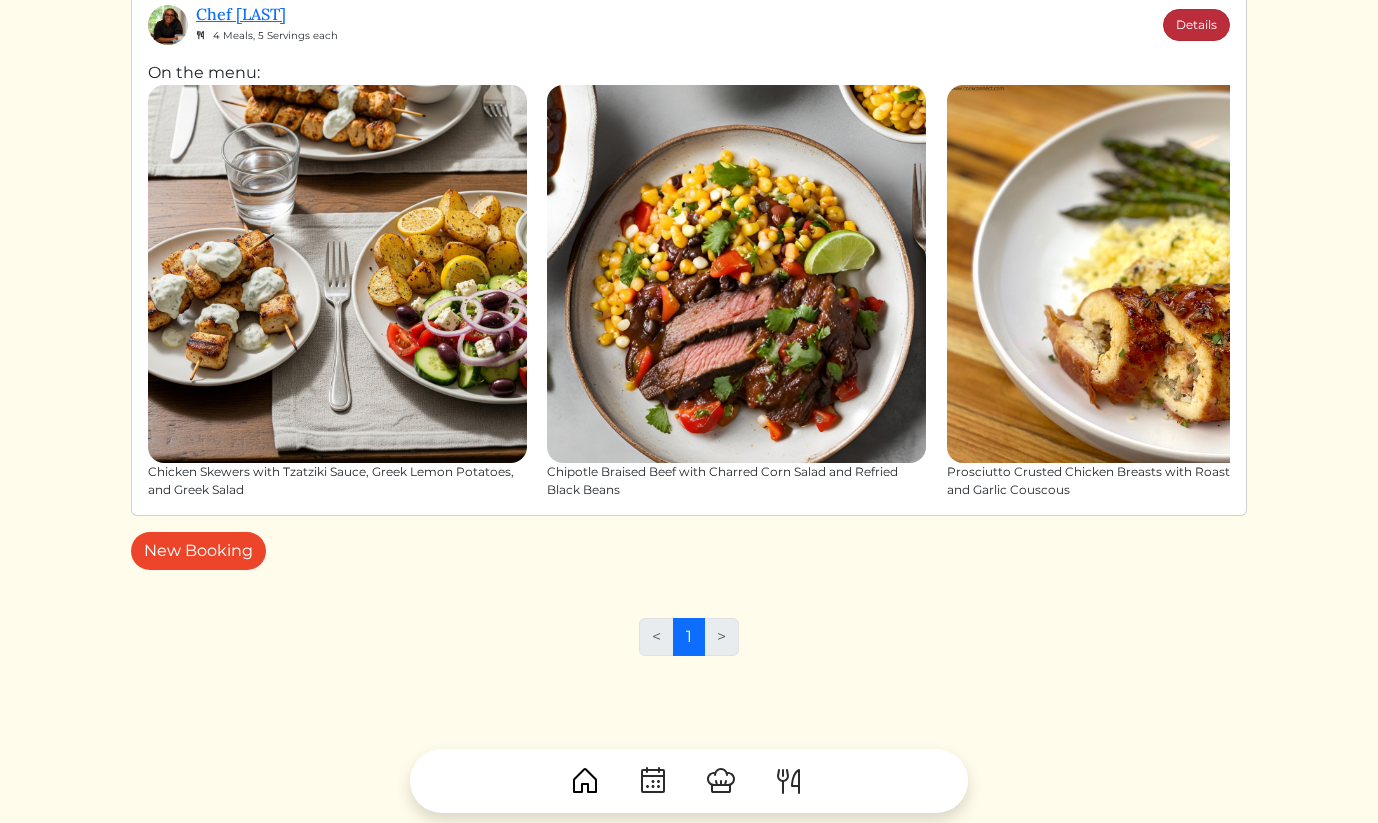 click on "Details" at bounding box center [1196, 25] 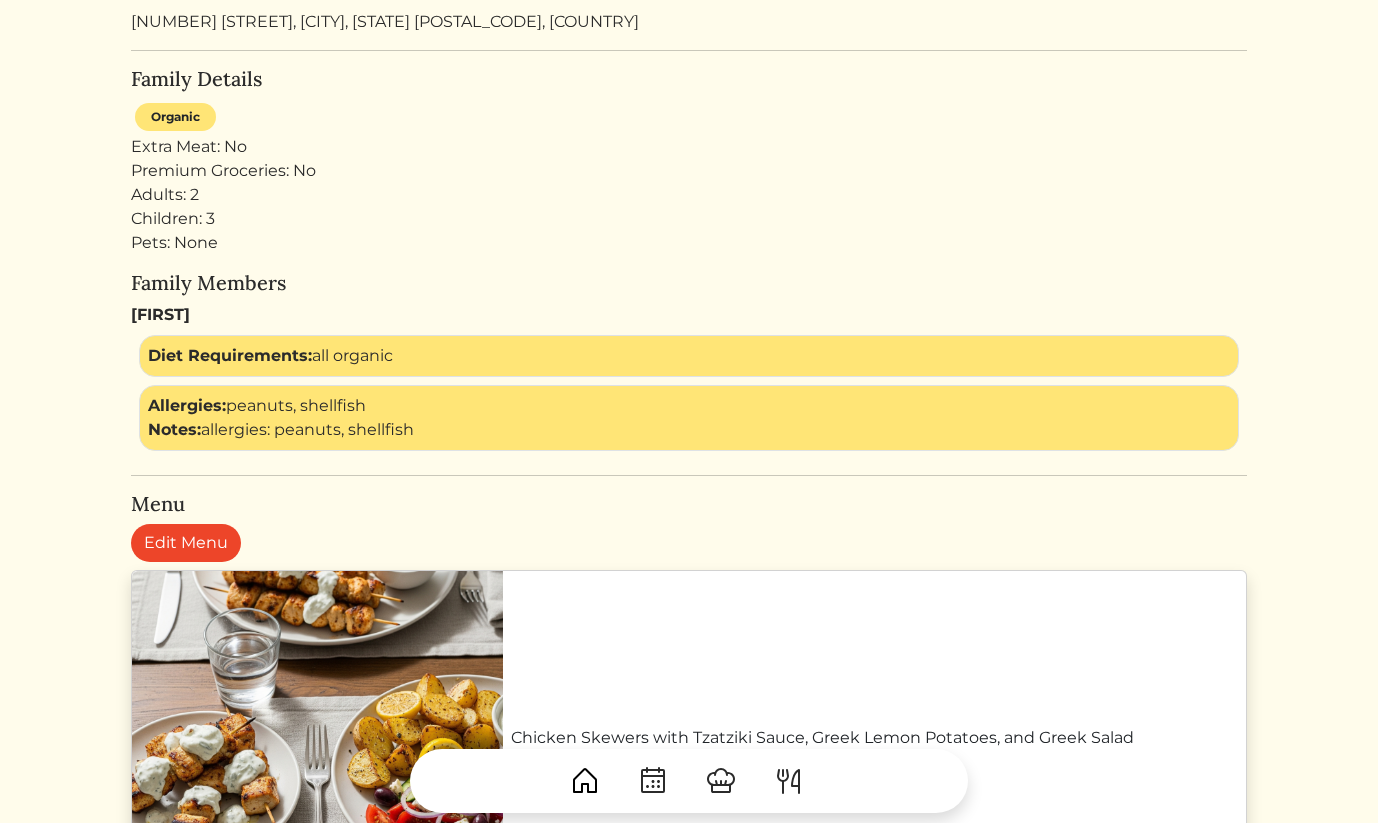 scroll, scrollTop: 504, scrollLeft: 0, axis: vertical 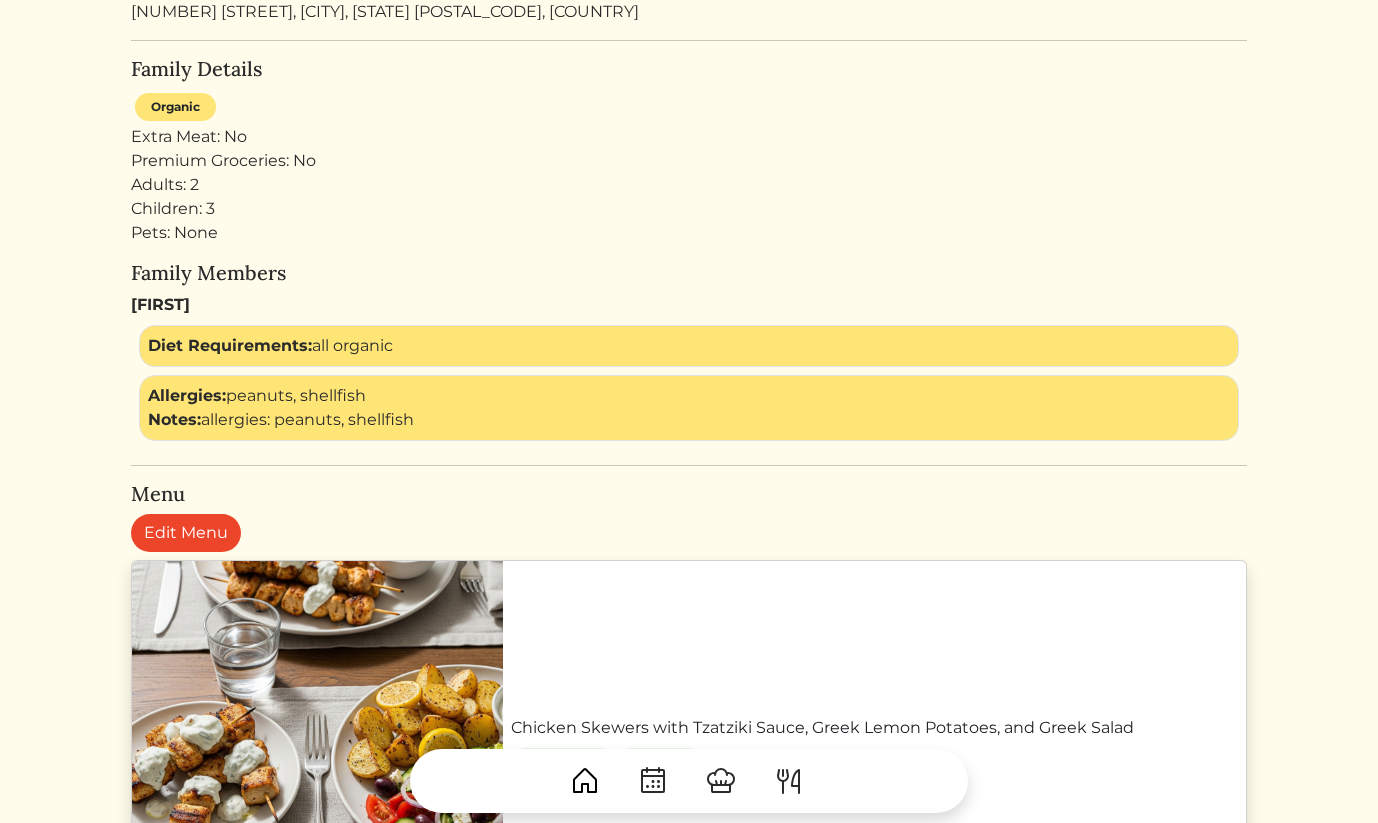 click on "Premium Groceries: No" at bounding box center (689, 161) 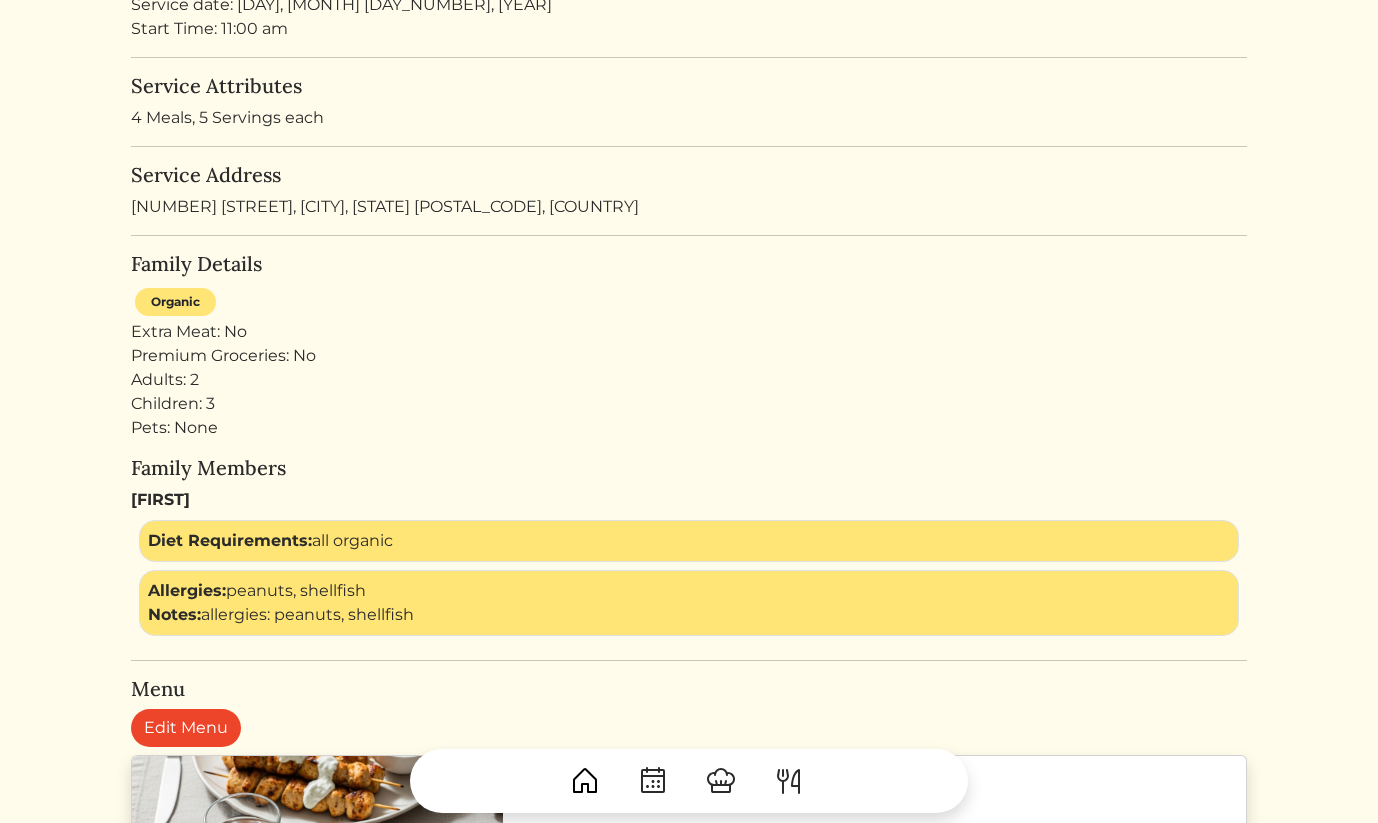 scroll, scrollTop: 0, scrollLeft: 0, axis: both 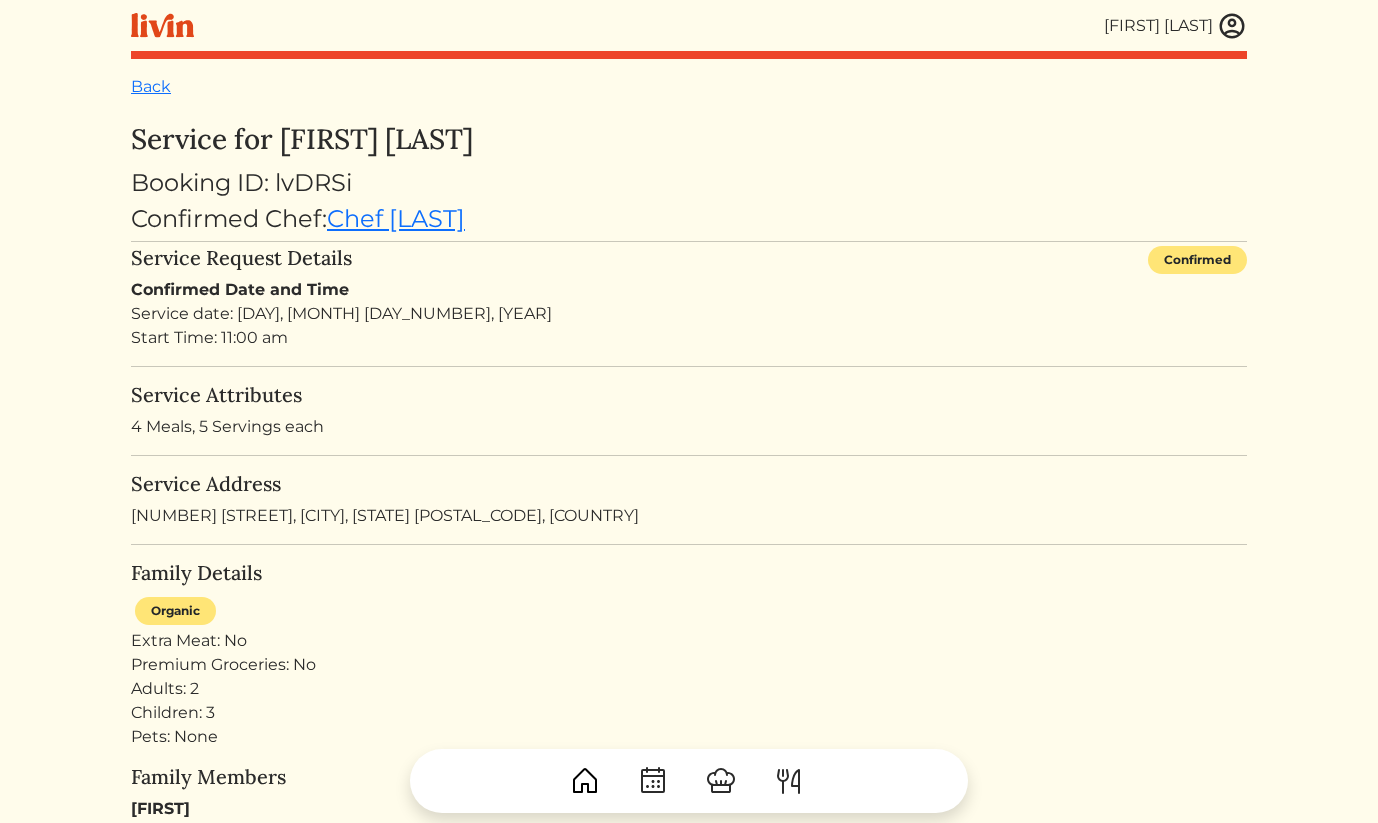 click on "[FIRST] [LAST]" at bounding box center (1158, 26) 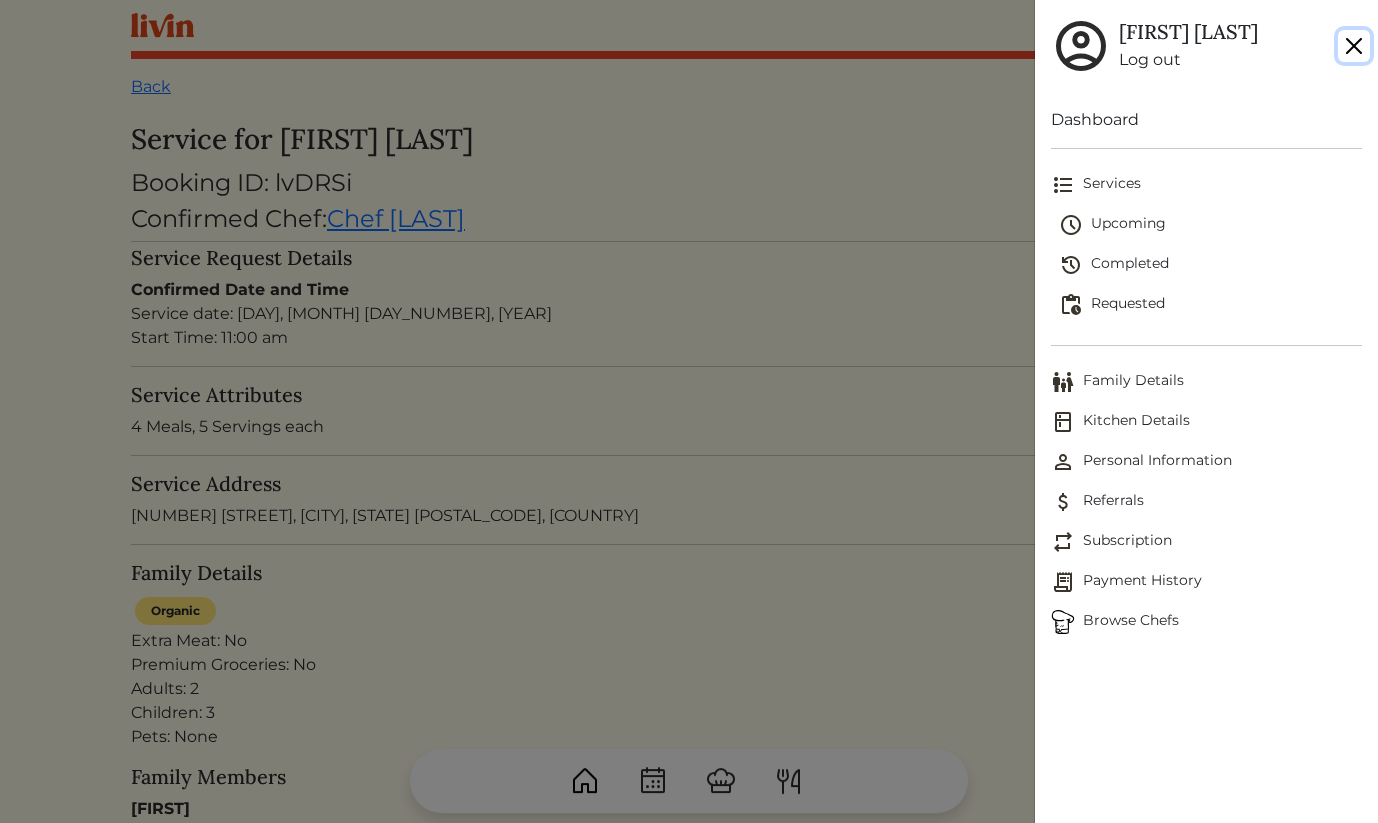 click at bounding box center [1354, 46] 